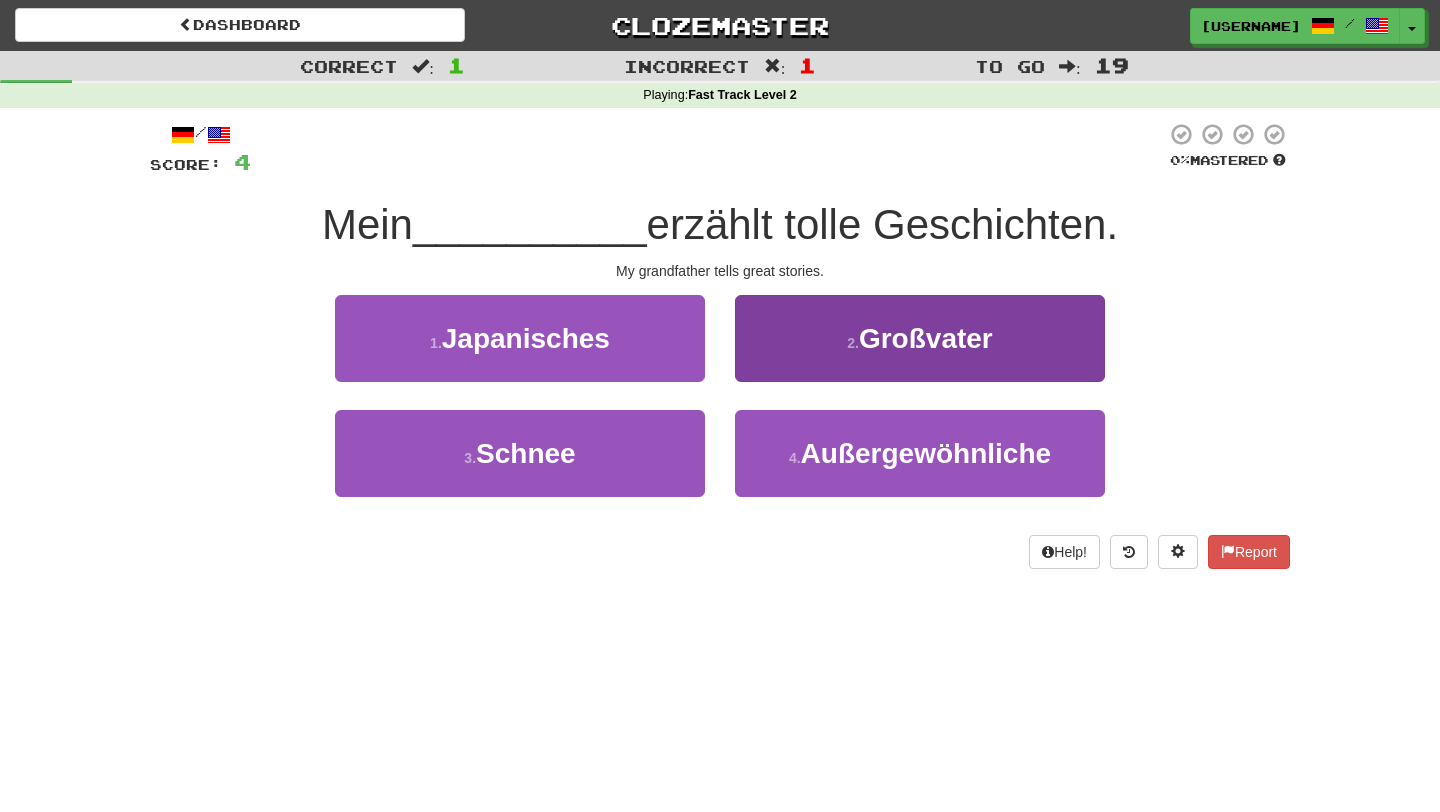 scroll, scrollTop: 0, scrollLeft: 0, axis: both 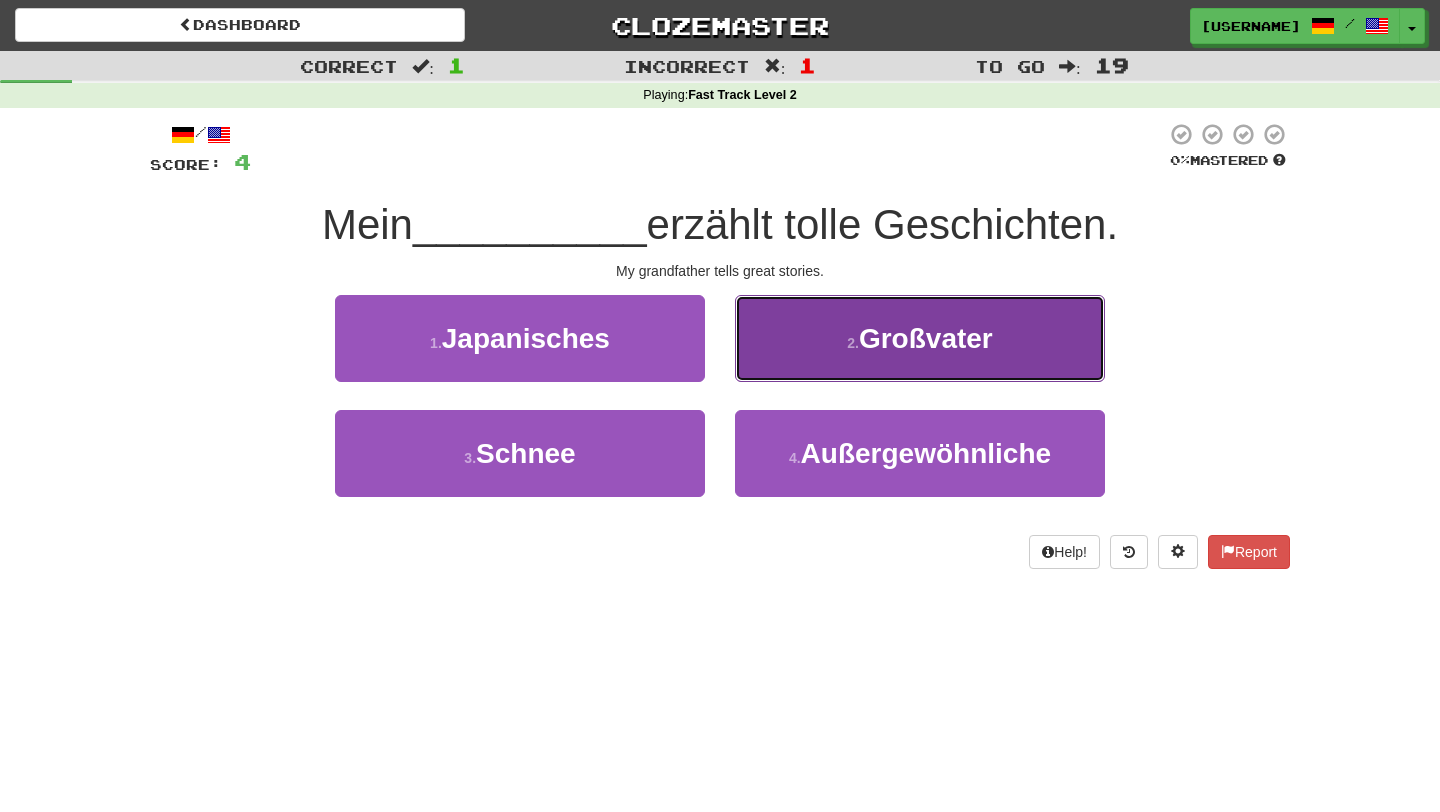 click on "Großvater" at bounding box center (926, 338) 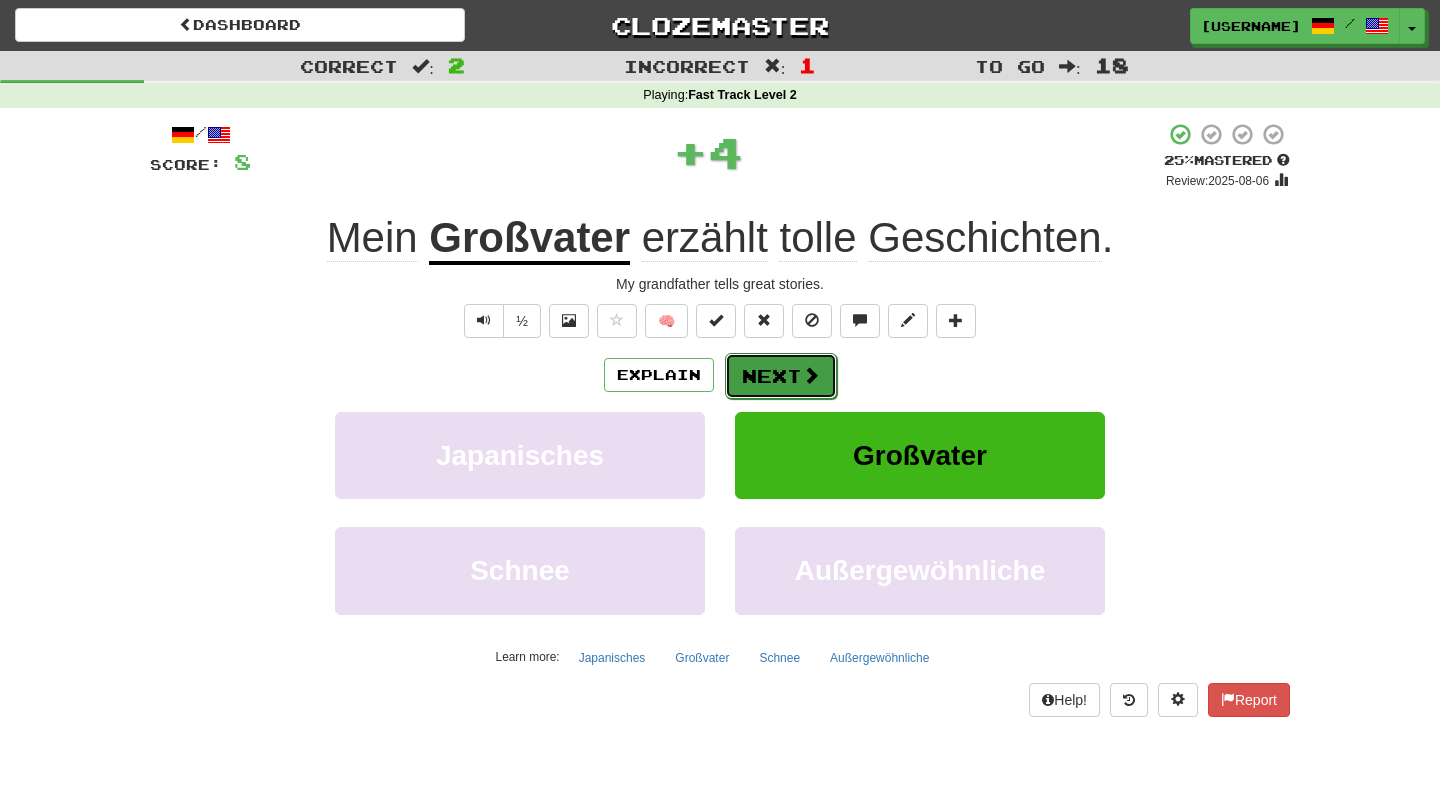click on "Next" at bounding box center (781, 376) 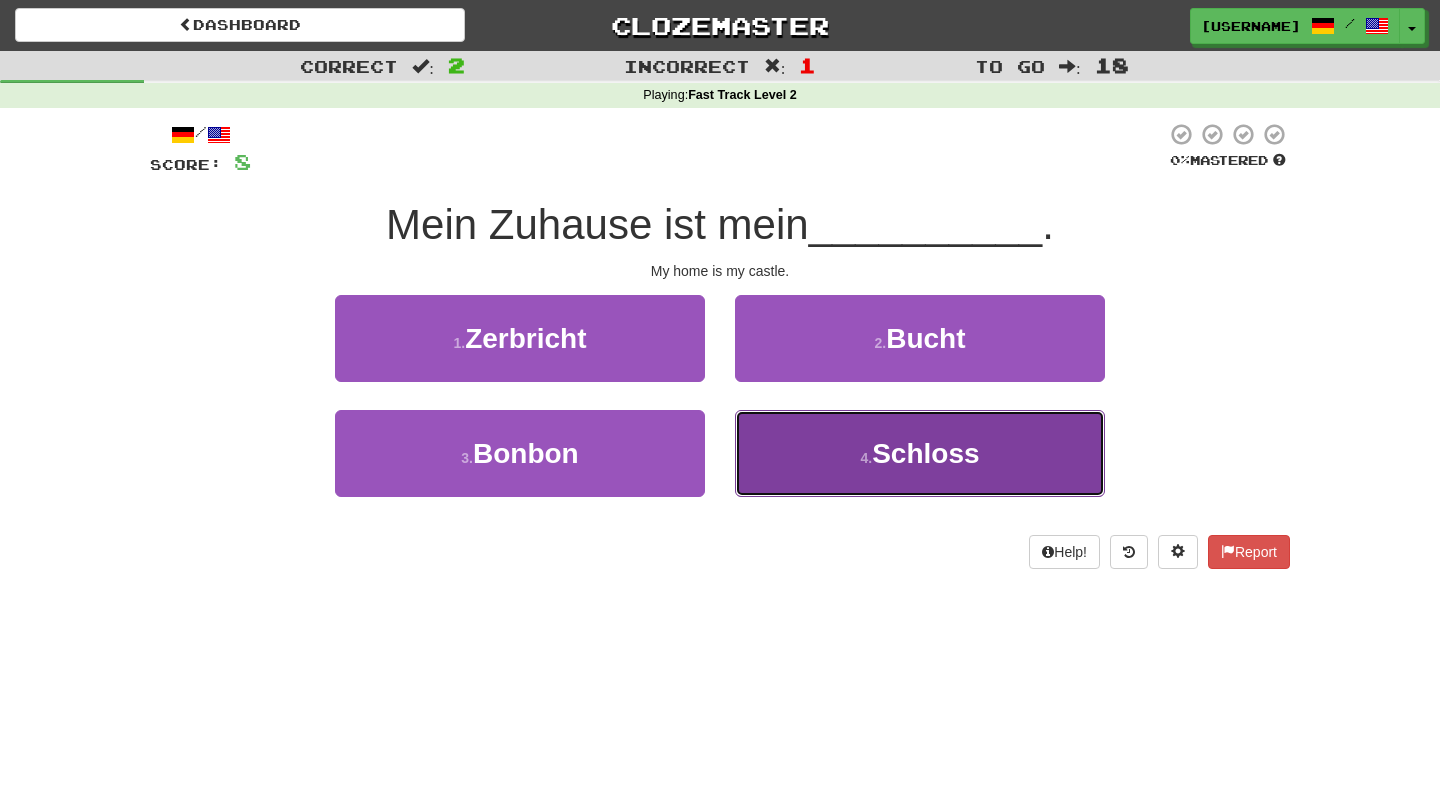 click on "4 .  Schloss" at bounding box center (920, 453) 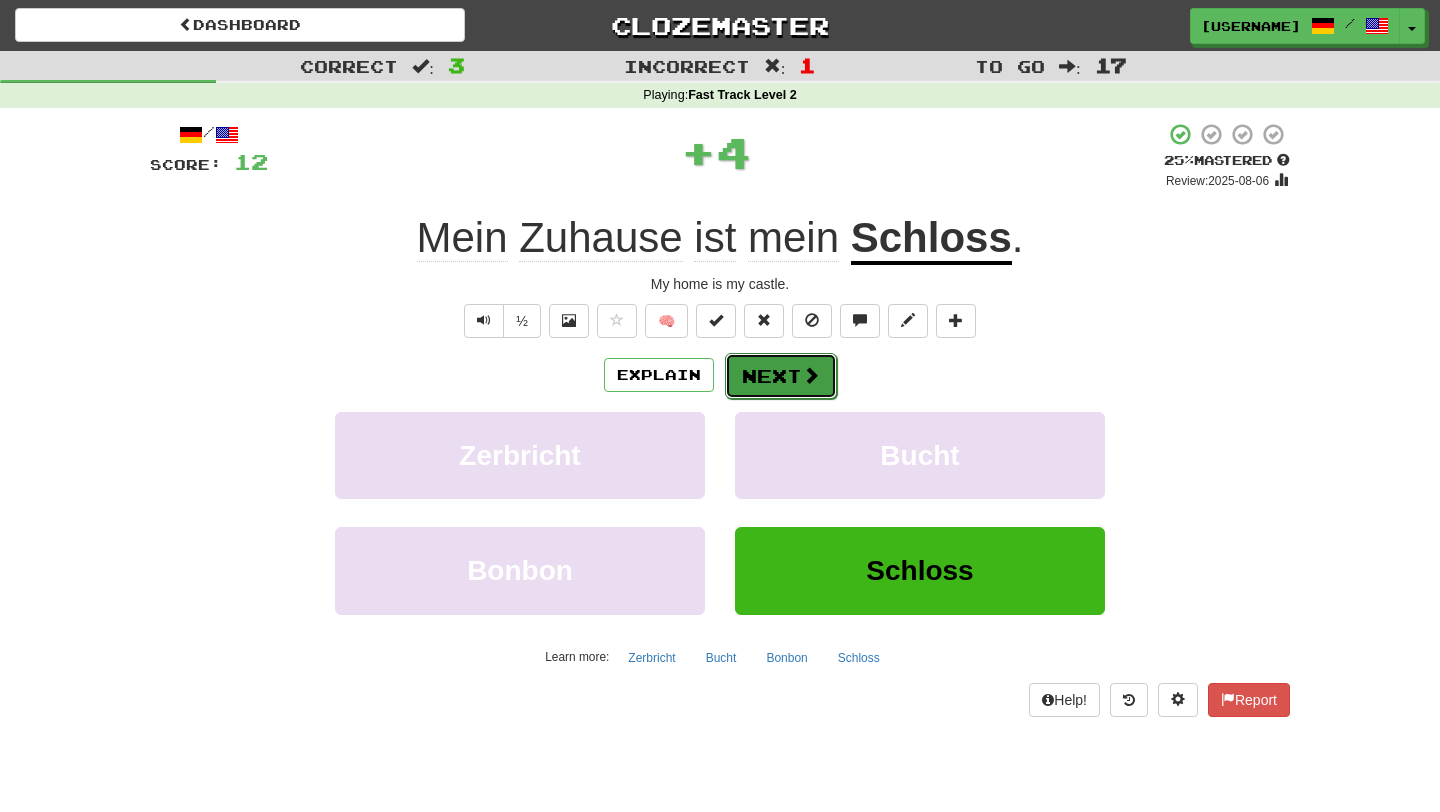 click on "Next" at bounding box center (781, 376) 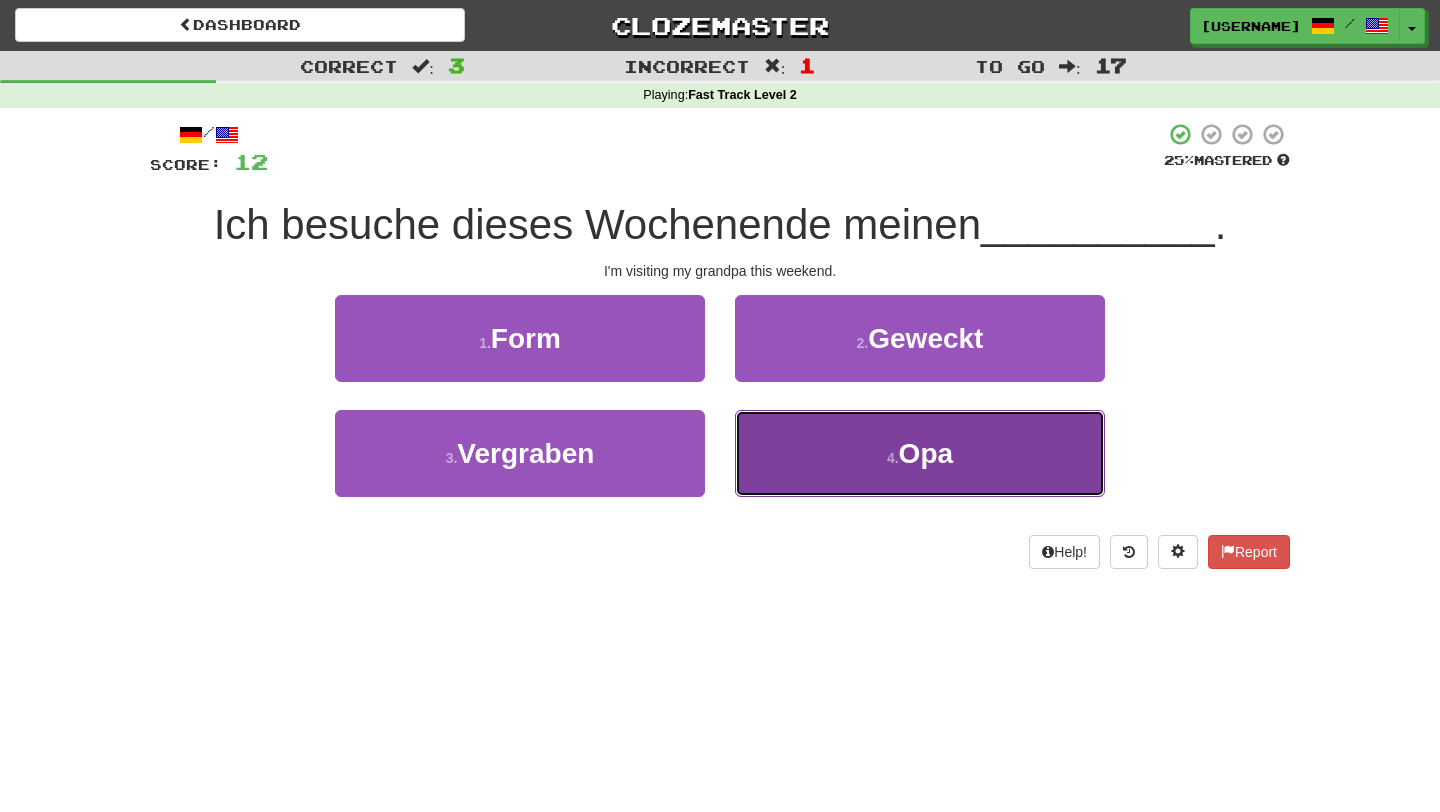 click on "4 .  Opa" at bounding box center [920, 453] 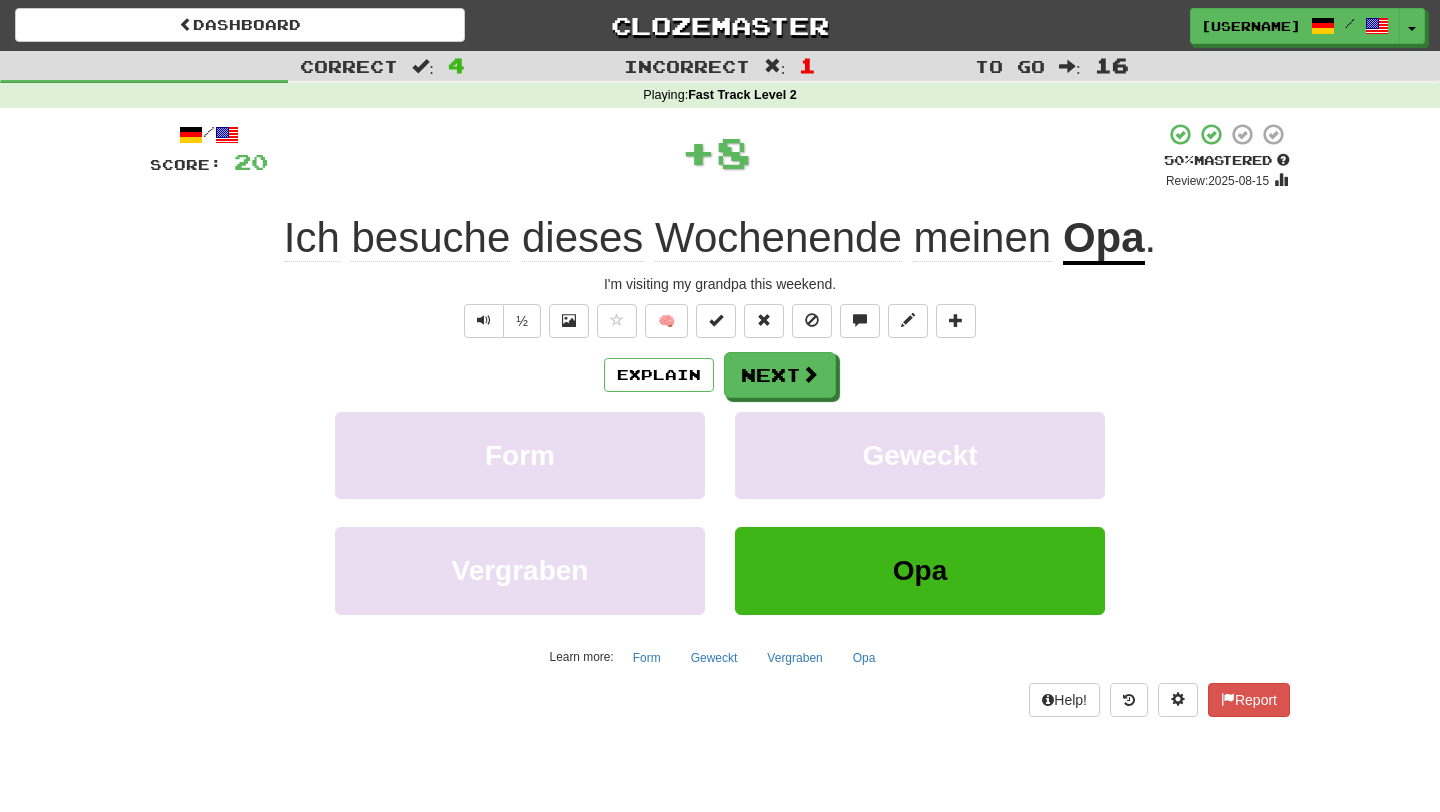 click on "2025-08-15 Ich   besuche   dieses   Wochenende   meinen   [RELATION]. I'm visiting my [RELATION] this weekend. ½ 🧠 Explain Next Form Geweckt Vergraben Opa Learn more: Form Geweckt Vergraben Opa  Help!  Report" at bounding box center (720, 419) 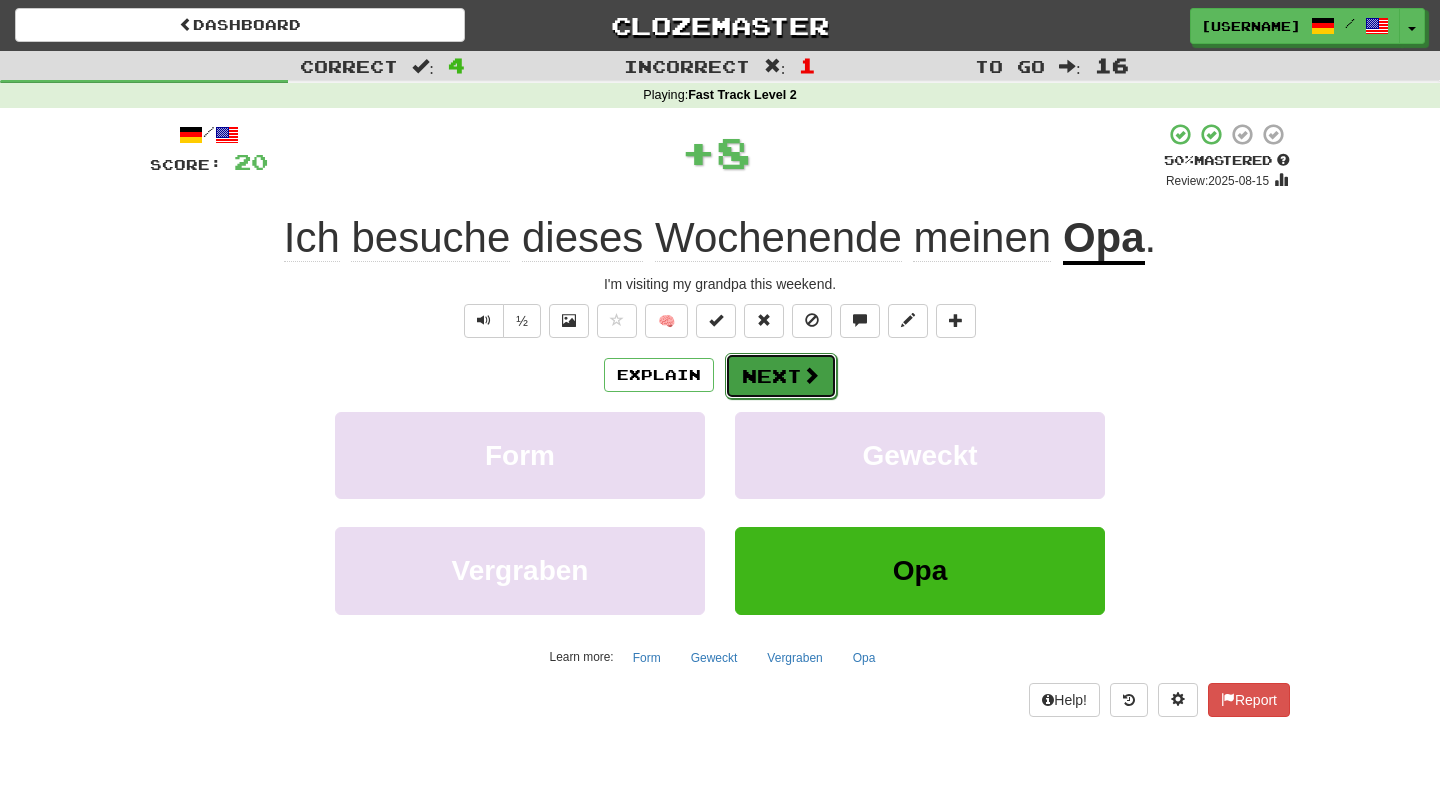 click on "Next" at bounding box center (781, 376) 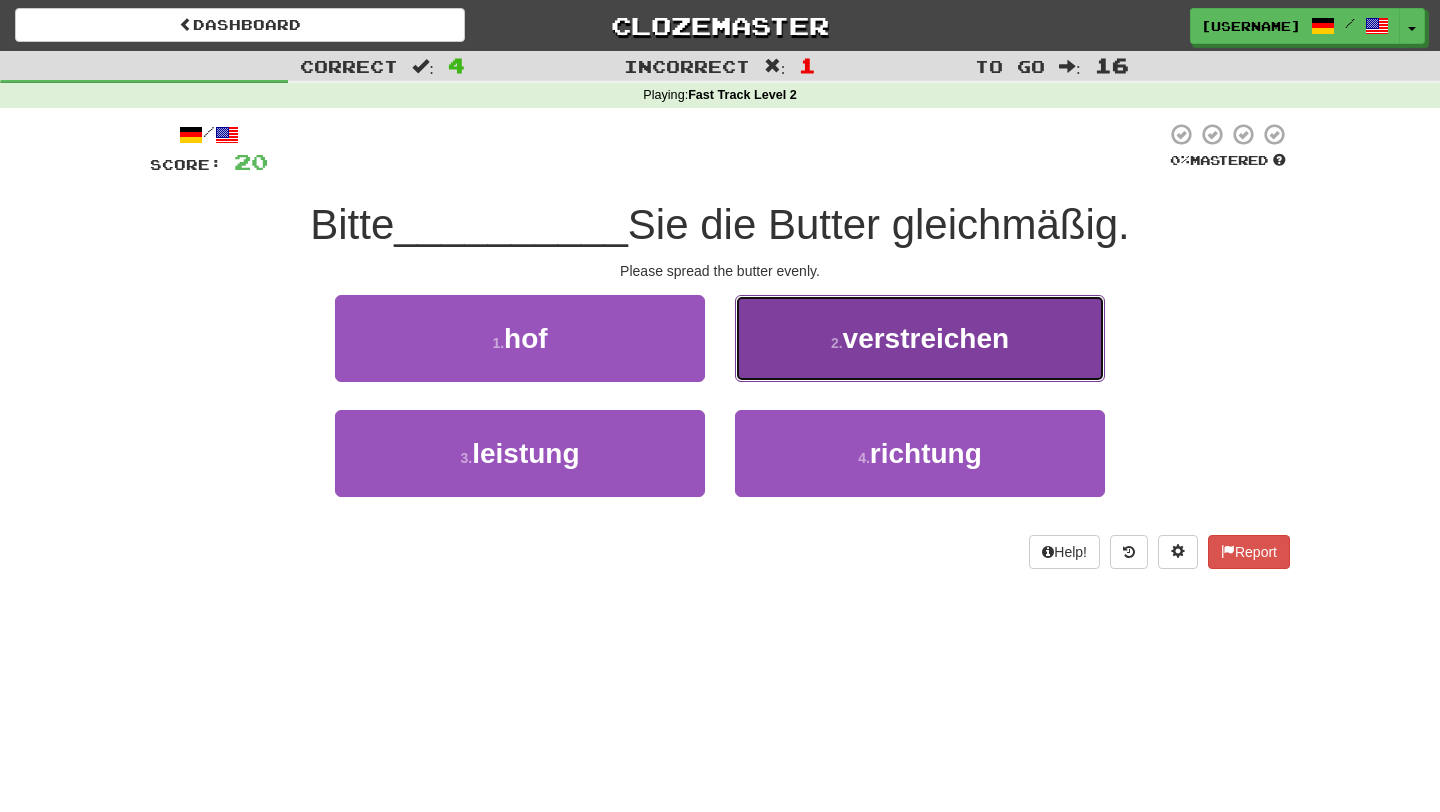 click on "verstreichen" at bounding box center [926, 338] 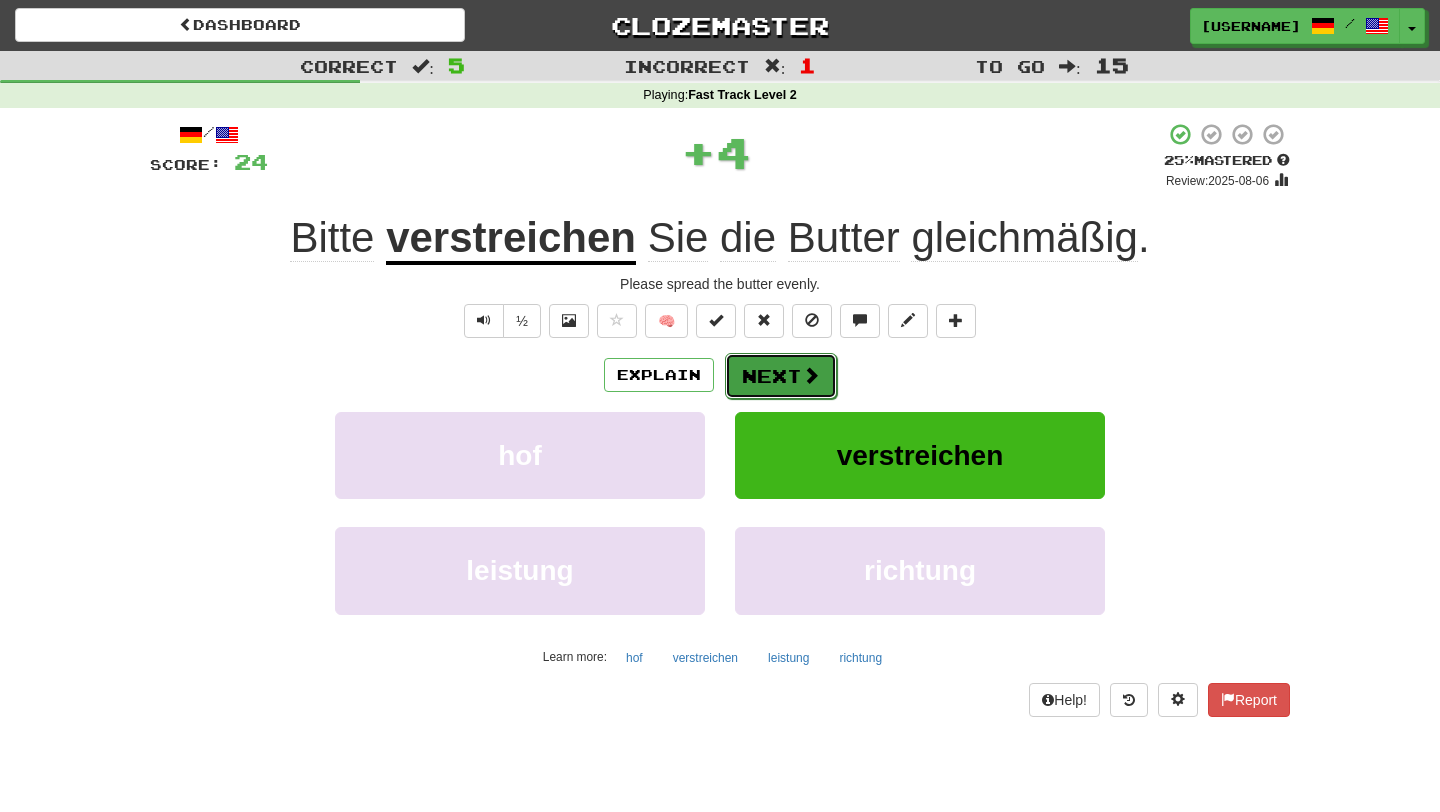 click on "Next" at bounding box center (781, 376) 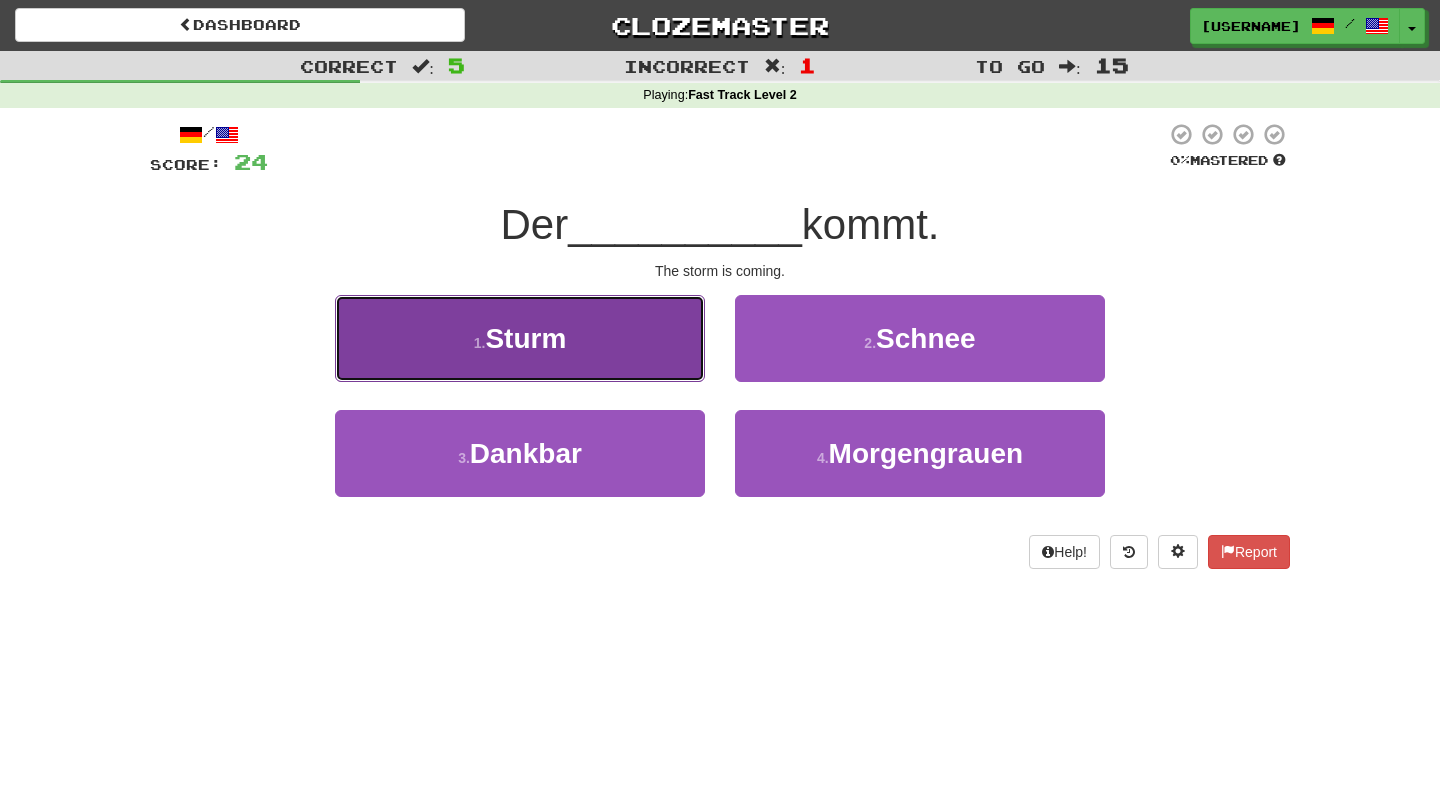 click on "1 .  Sturm" at bounding box center (520, 338) 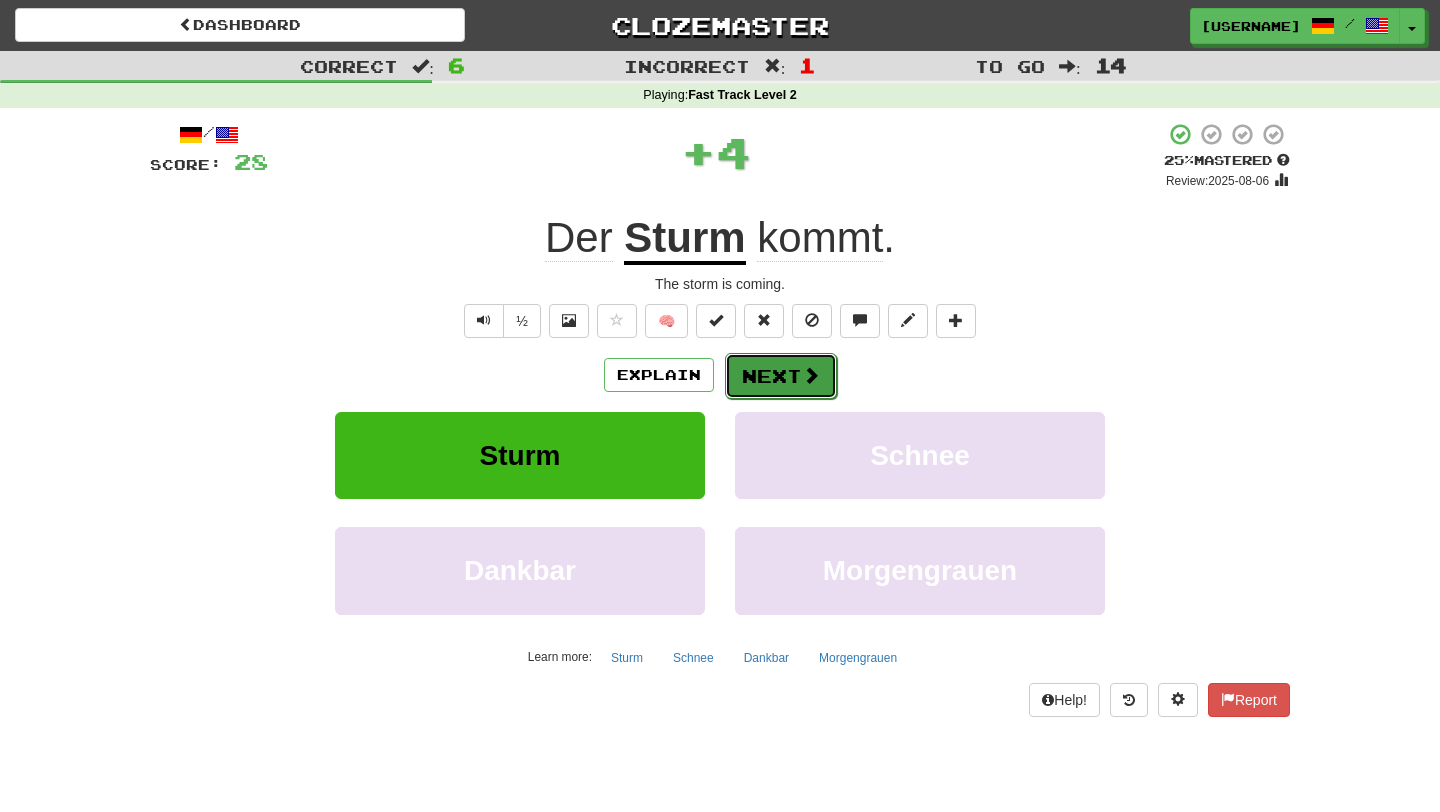 click on "Next" at bounding box center [781, 376] 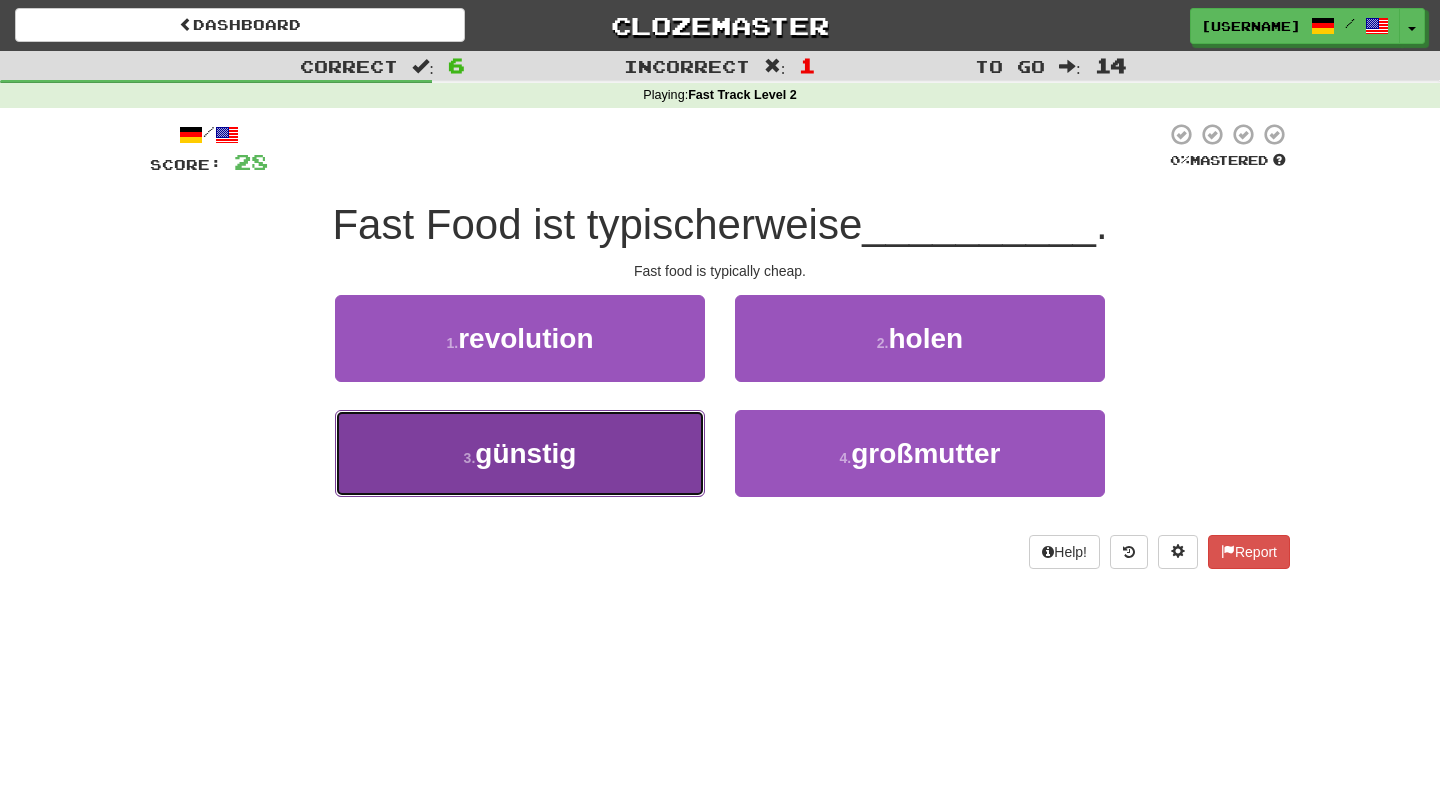 click on "günstig" at bounding box center [525, 453] 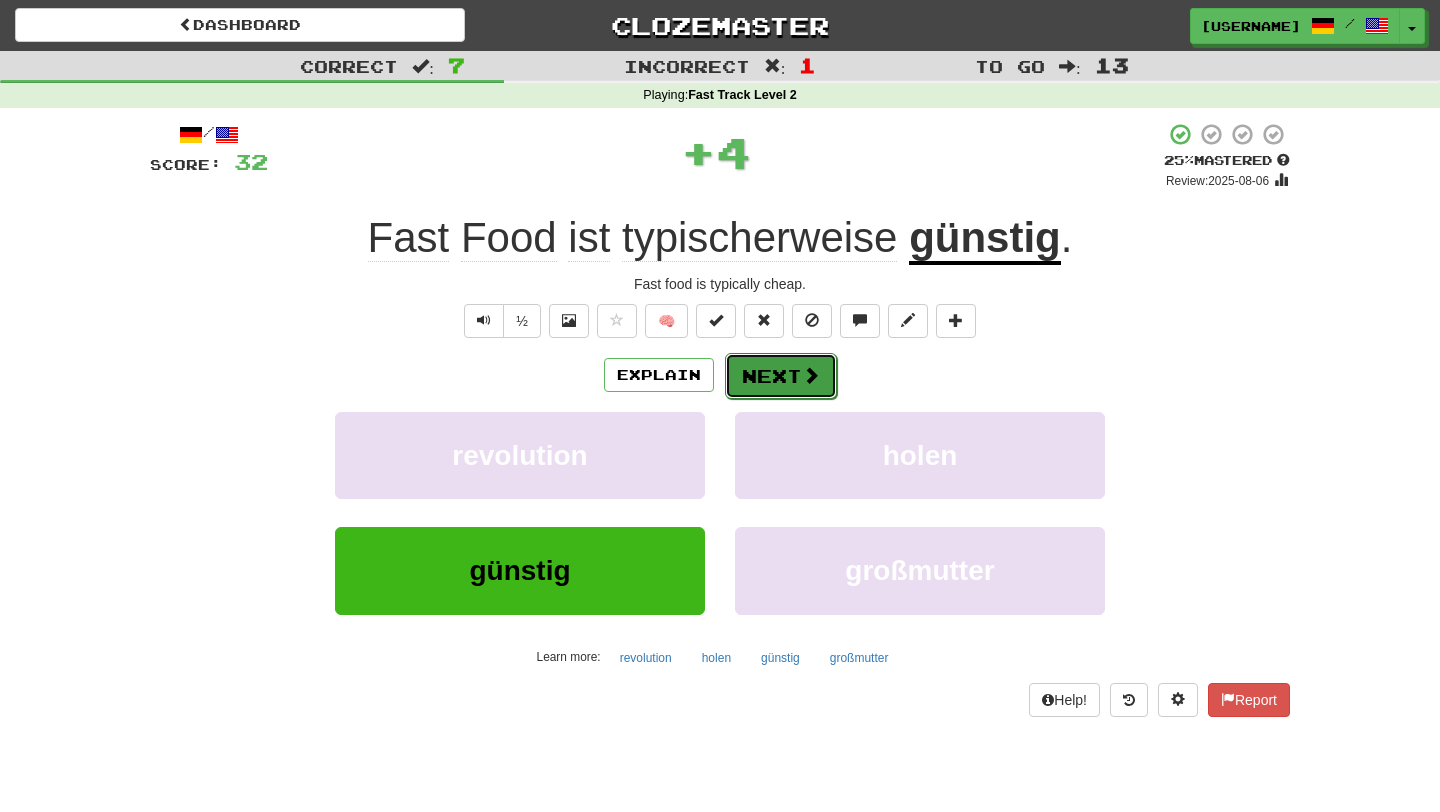 click on "Next" at bounding box center (781, 376) 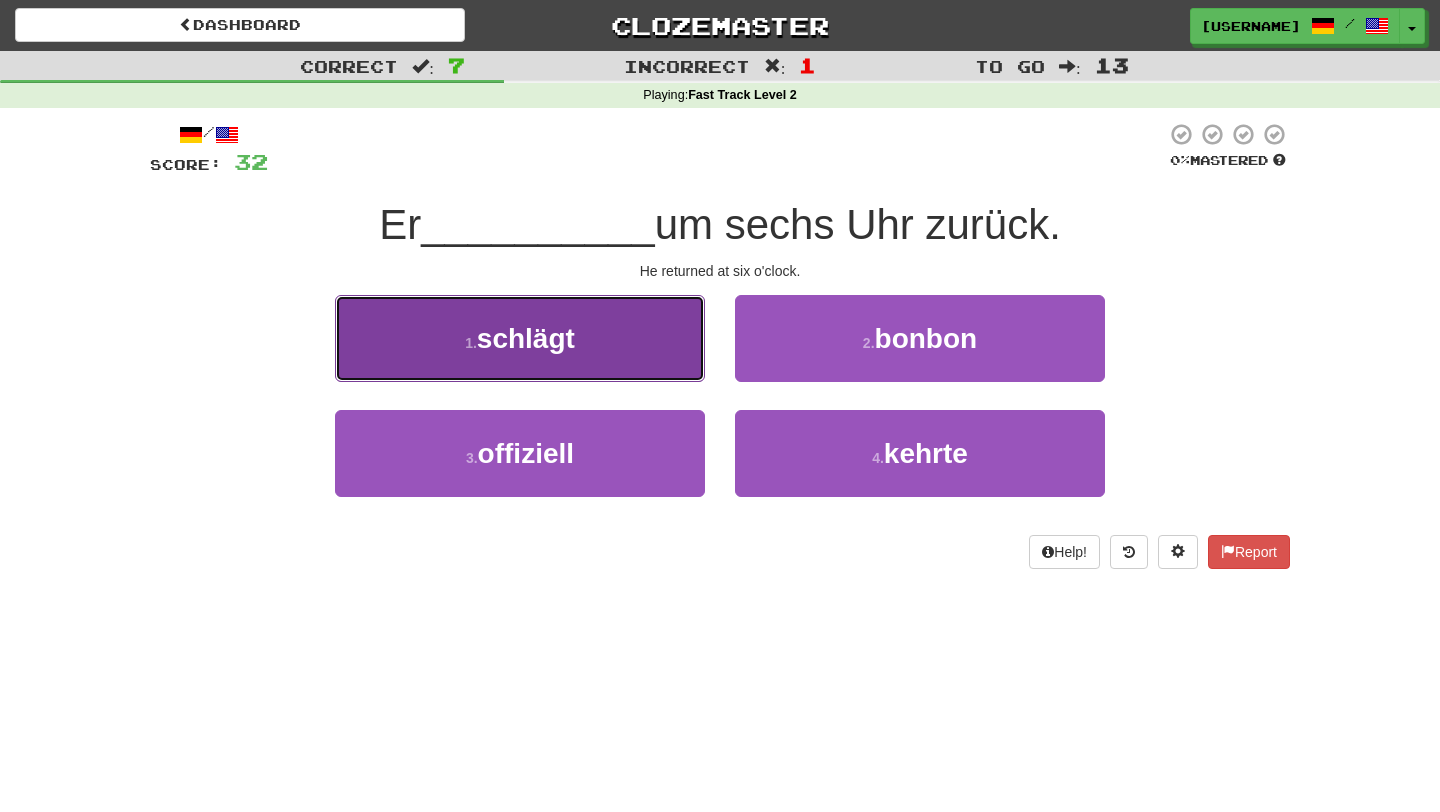 click on "1 .  schlägt" at bounding box center [520, 338] 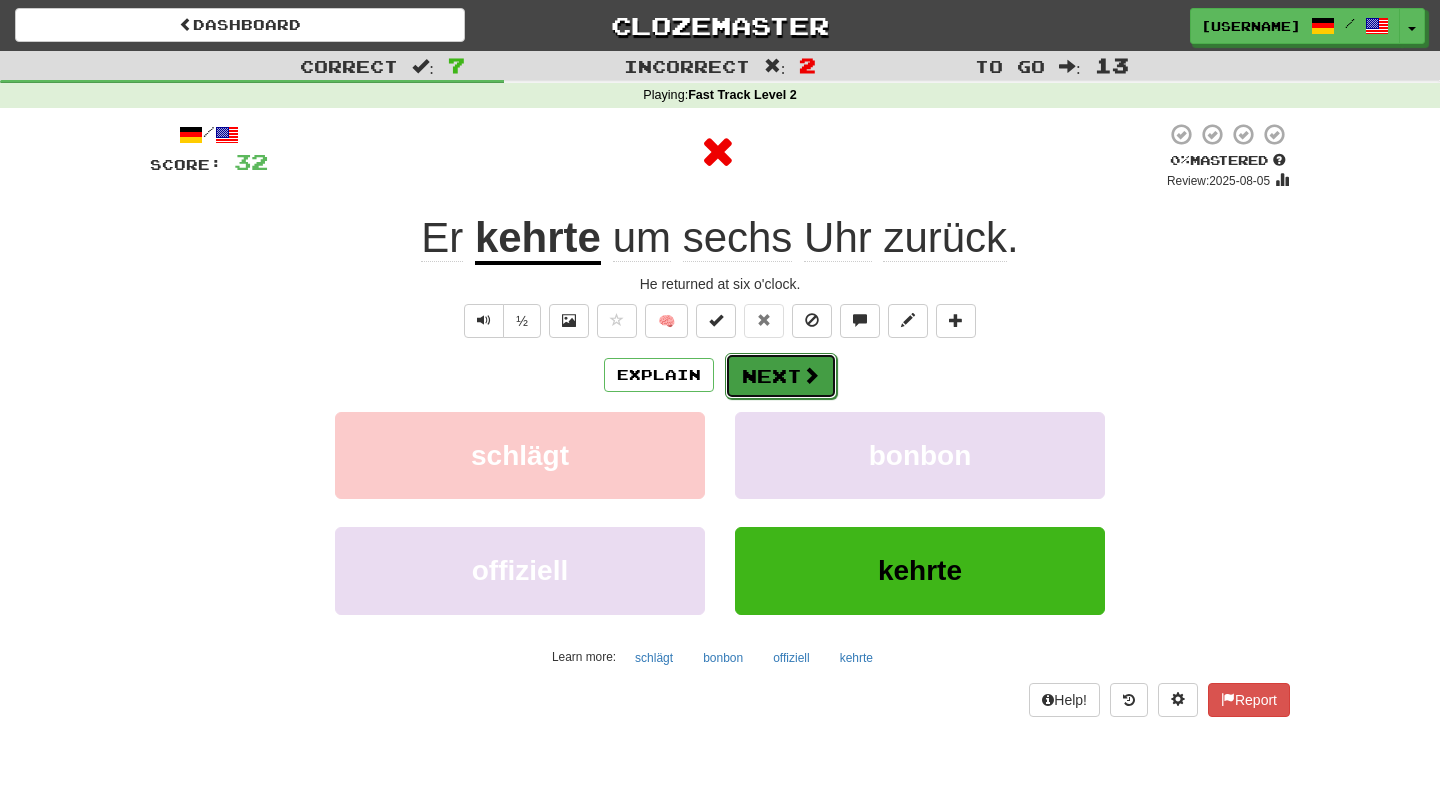 click at bounding box center [811, 375] 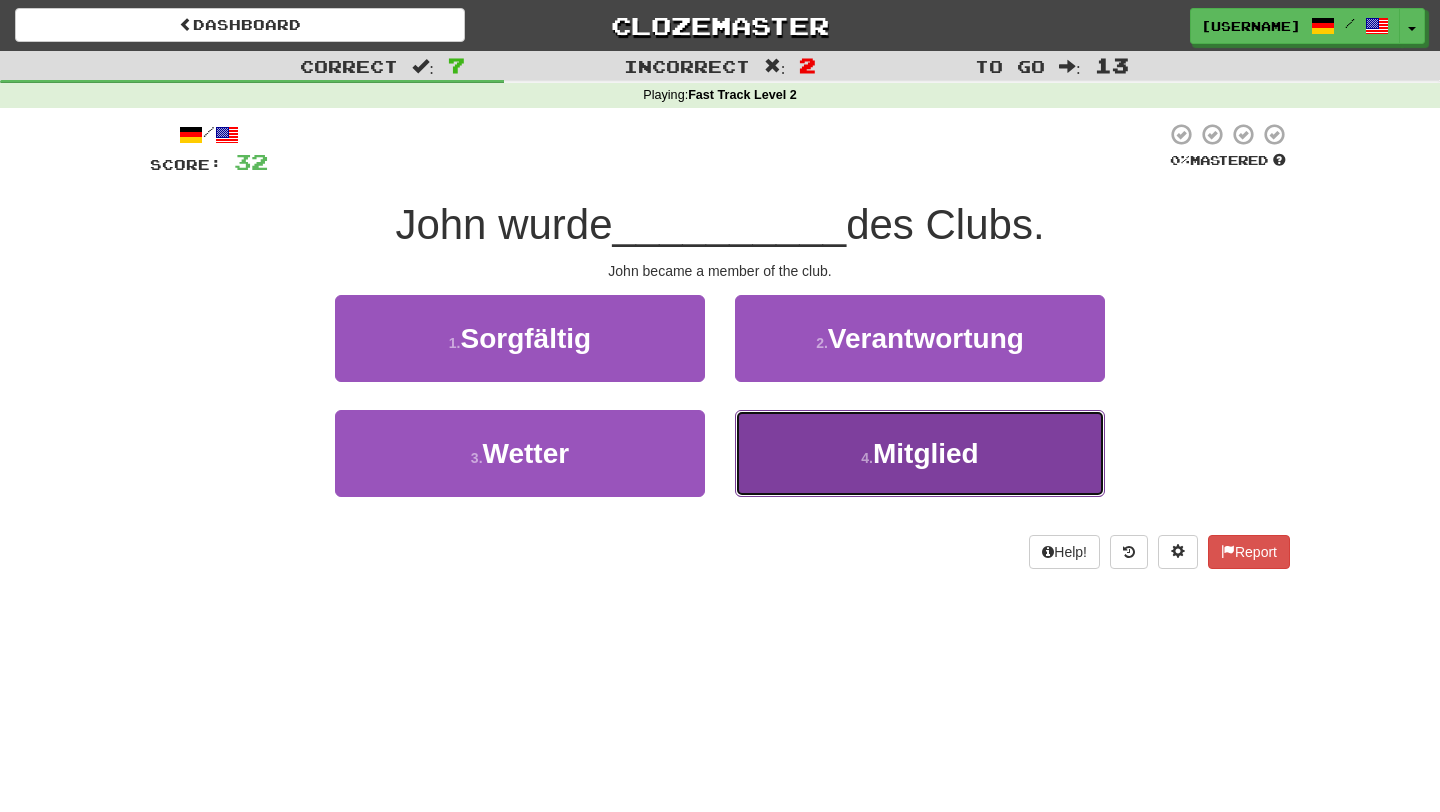 click on "Mitglied" at bounding box center (926, 453) 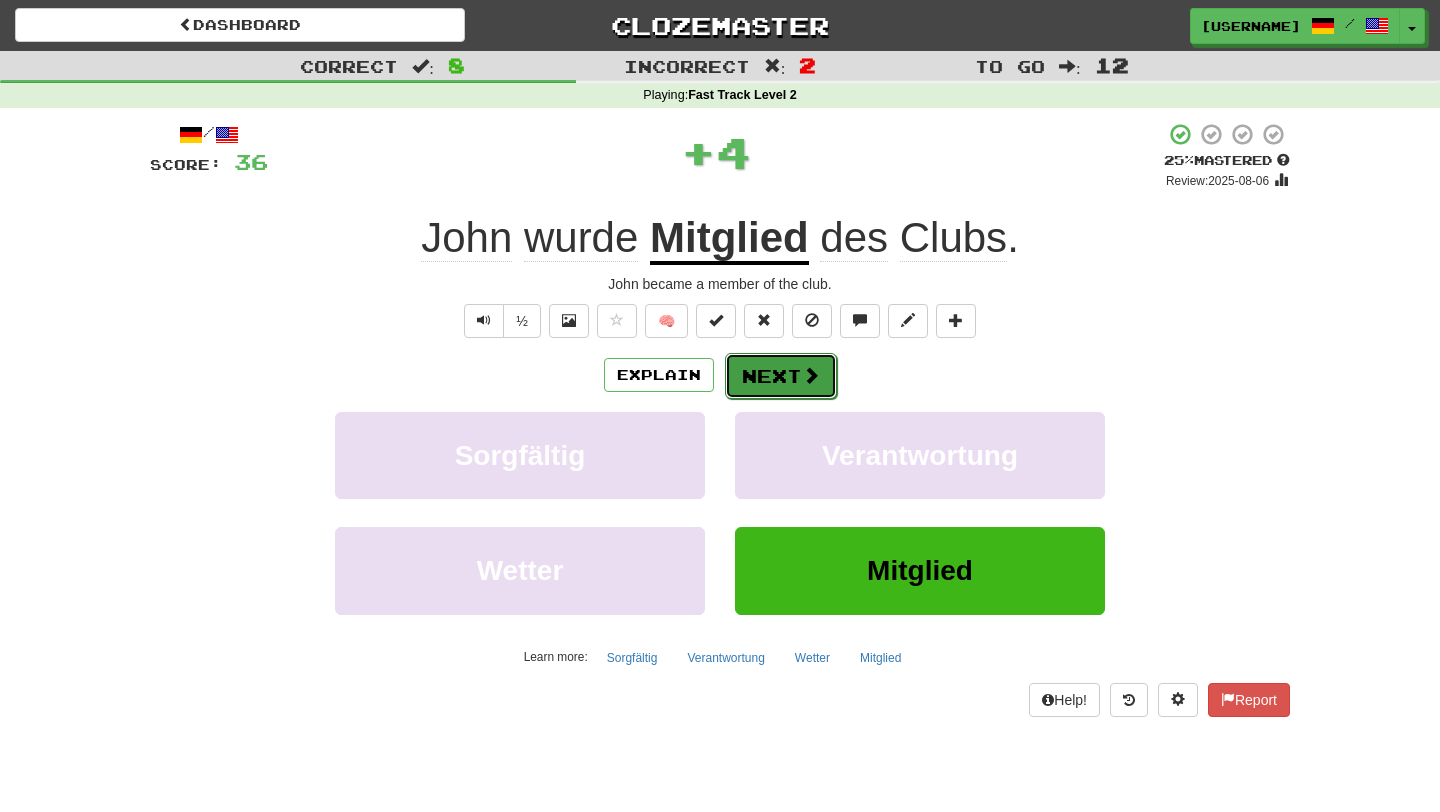 click on "Next" at bounding box center [781, 376] 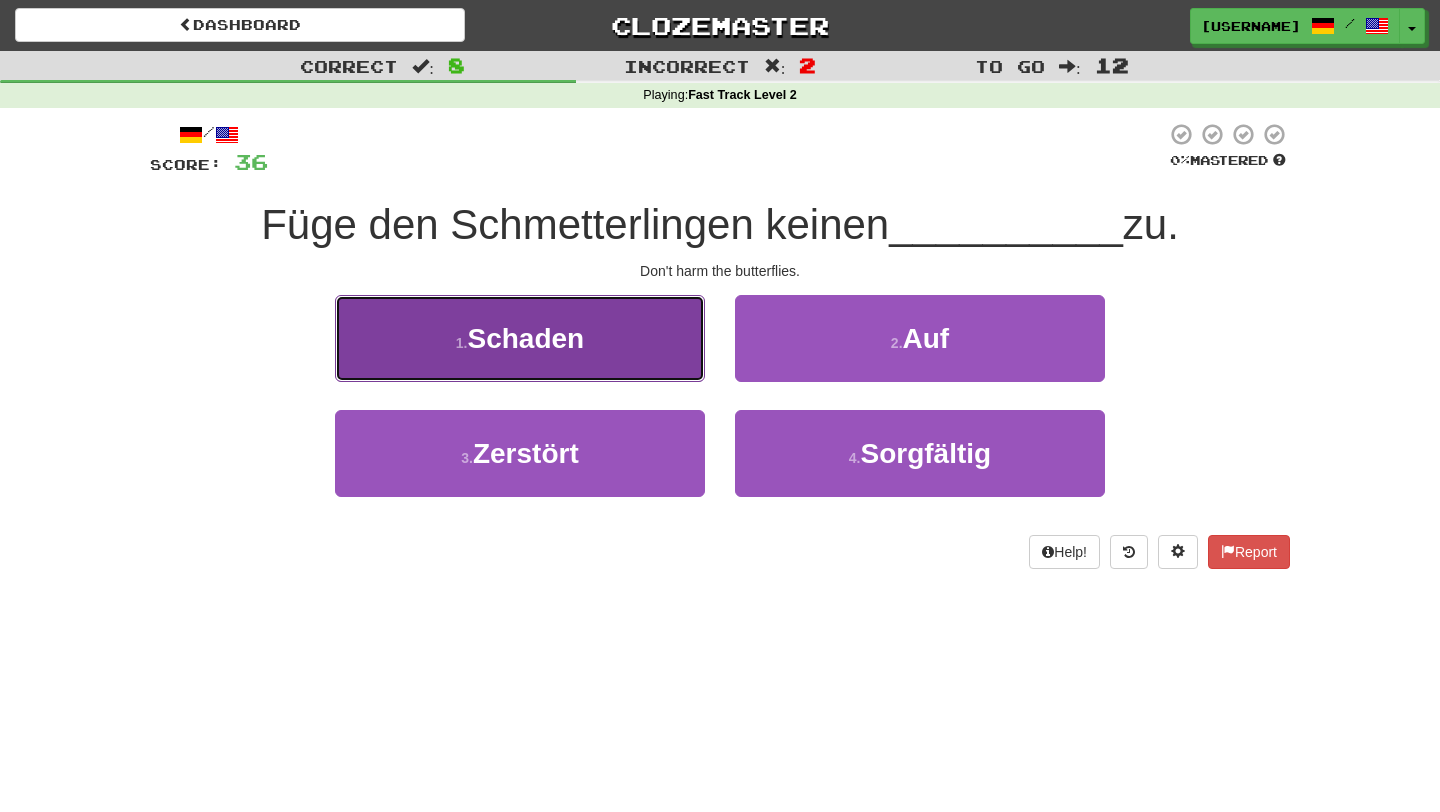 click on "Schaden" at bounding box center (525, 338) 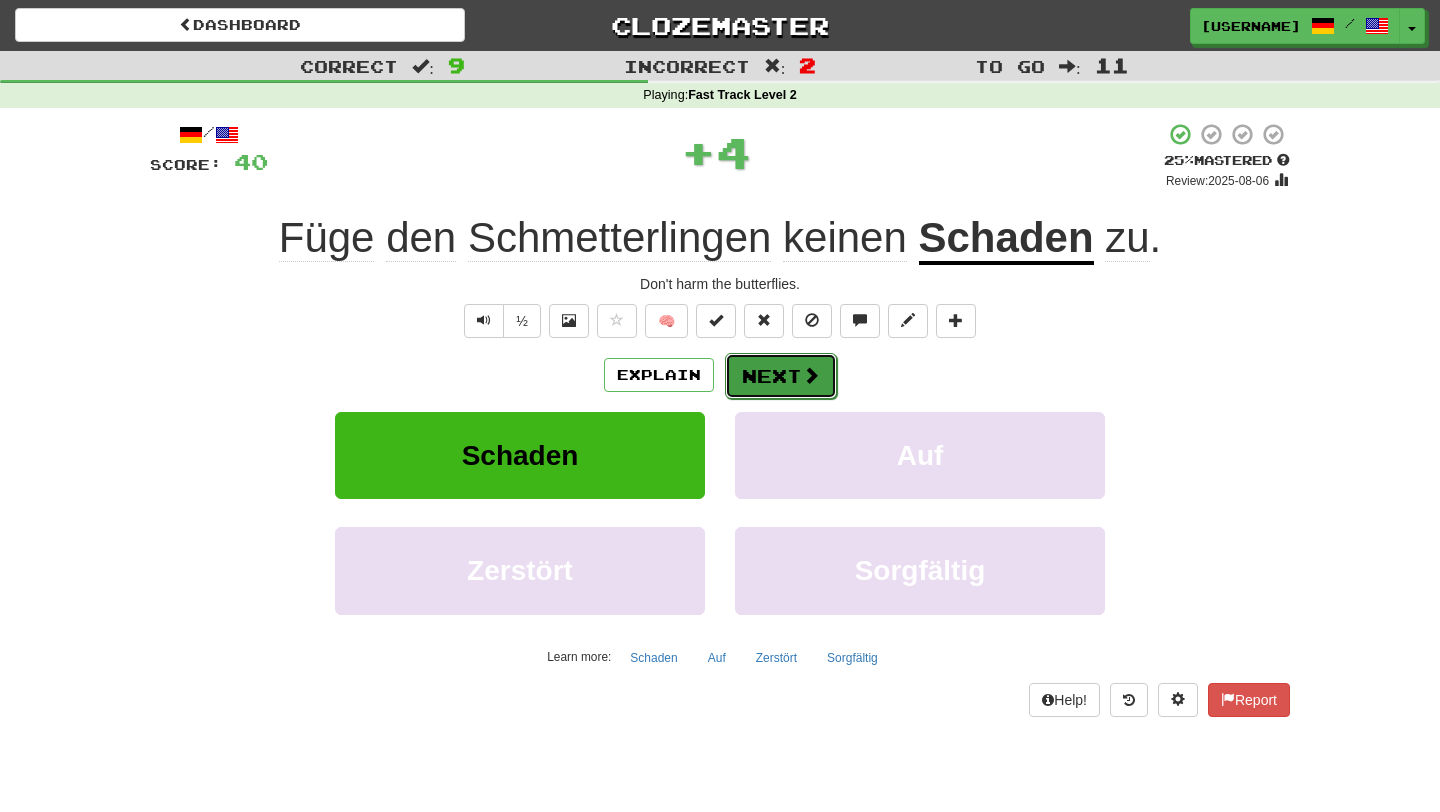 click on "Next" at bounding box center [781, 376] 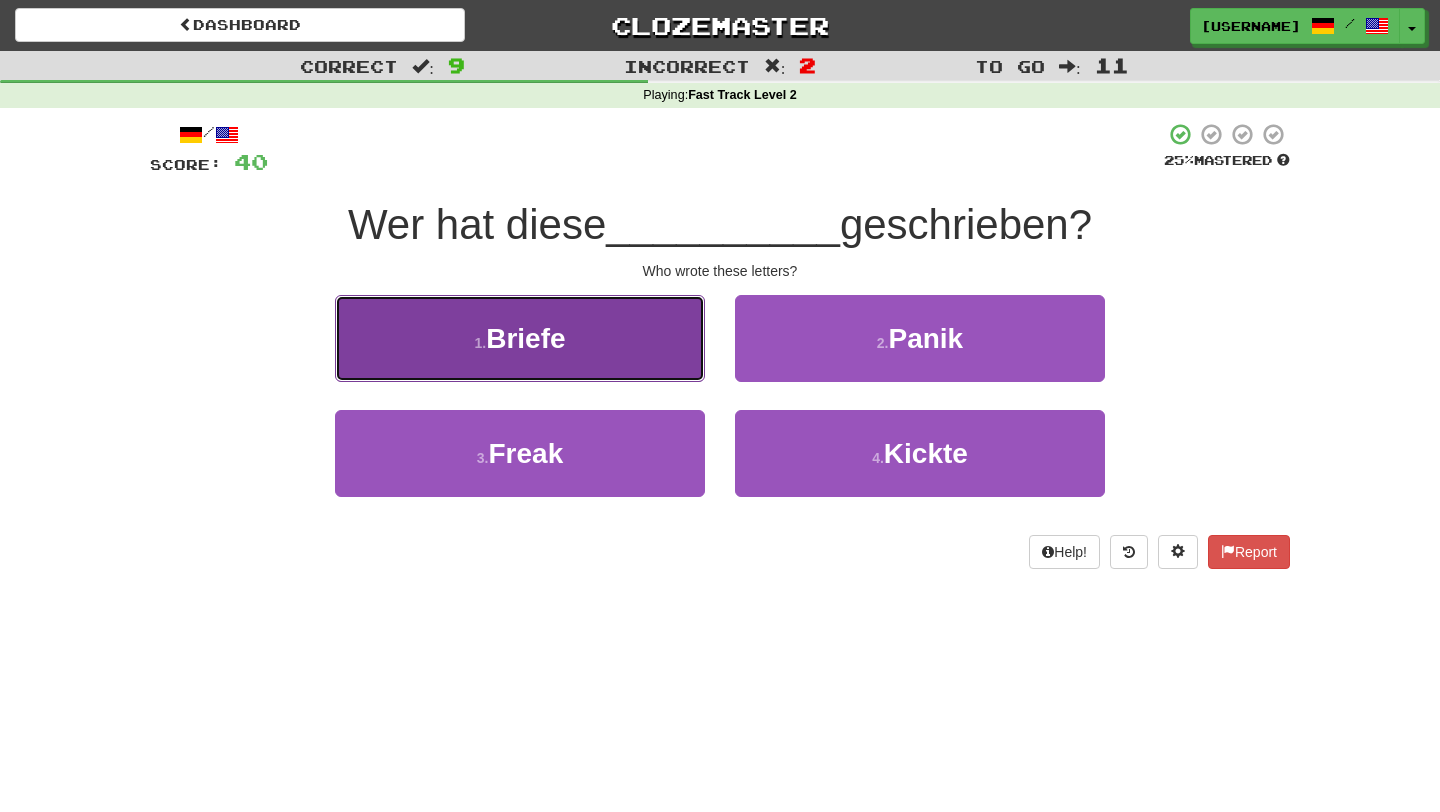 click on "1 .  Briefe" at bounding box center (520, 338) 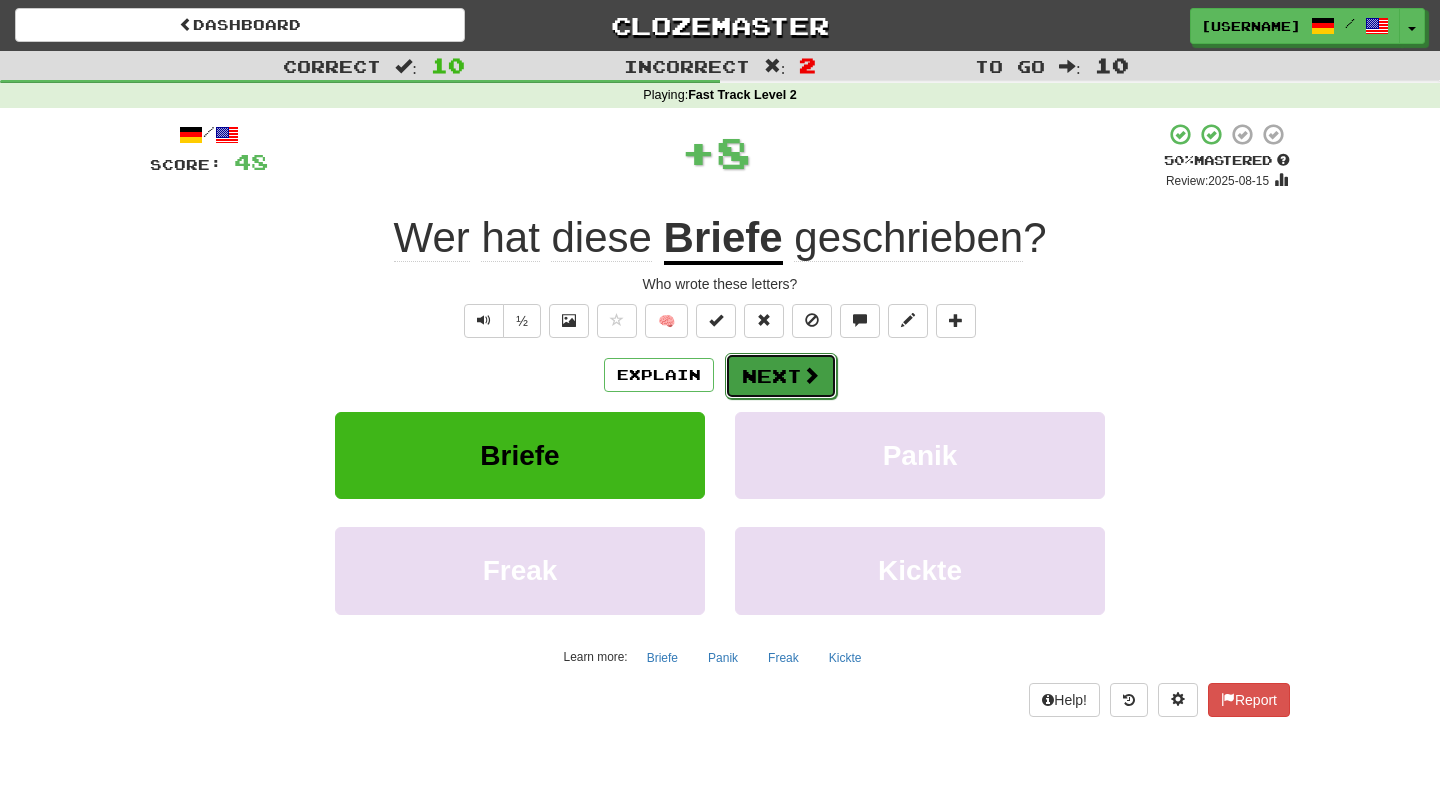 click on "Next" at bounding box center [781, 376] 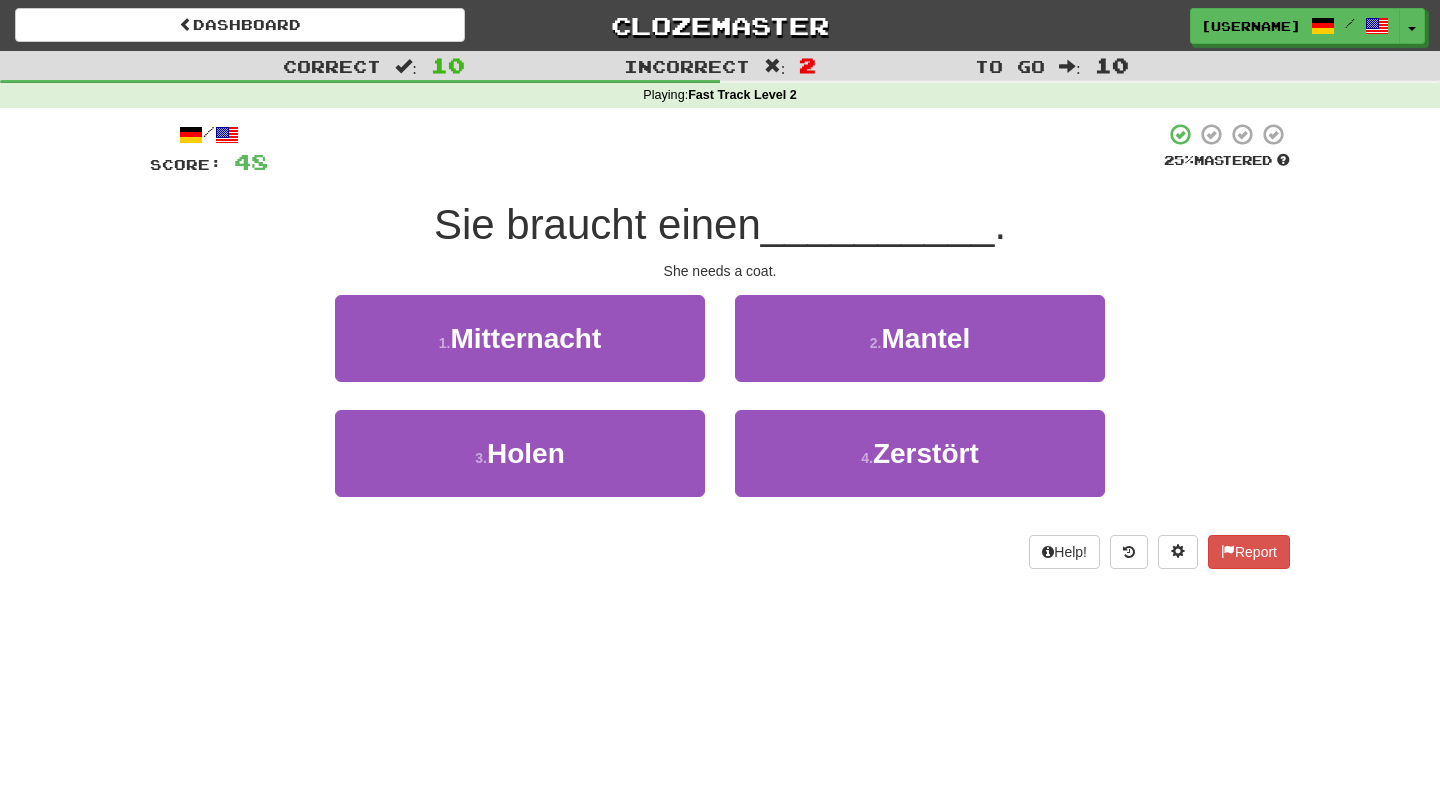 click on "Dashboard
Clozemaster
[USERNAME]
/
Toggle Dropdown
Dashboard
Leaderboard
Activity Feed
Notifications
Profile
Discussions
Deutsch
/
English
Streak:
0
Review:
40
Points Today: 0
Español
/
English
Streak:
0
Review:
20
Points Today: 0
Français
/
English
Streak:
0
Review:
20
Points Today: 0
Italiano
/
English
Streak:
0
Review:
642
Points Today: 0
Nederlands
/
English
Streak:
0
Review:
1
Points Today: 0
Languages
Account
Logout
[USERNAME]
/
Toggle Dropdown
Dashboard
Leaderboard
Activity Feed
Notifications
Profile
Discussions" at bounding box center [720, 406] 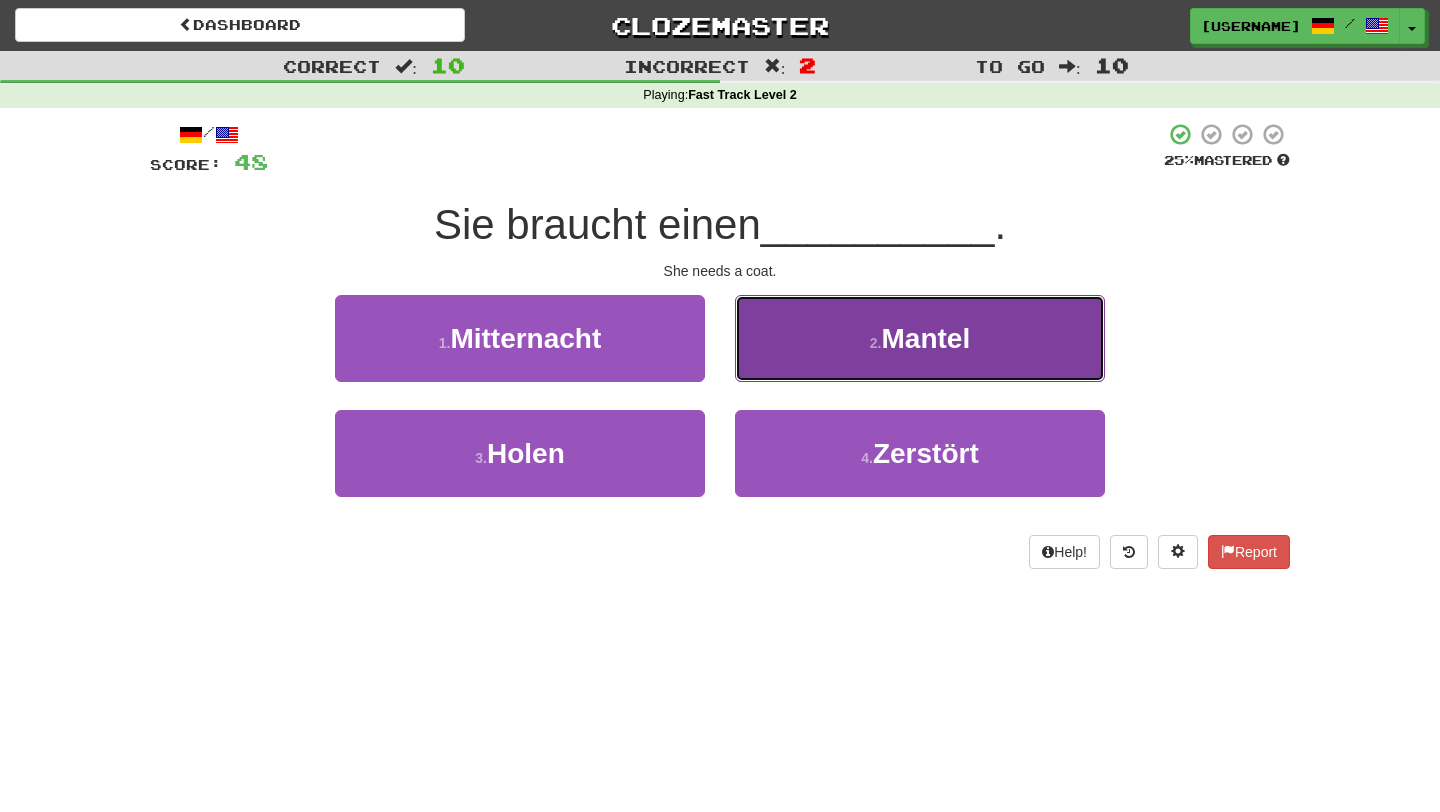 click on "2 .  Mantel" at bounding box center (920, 338) 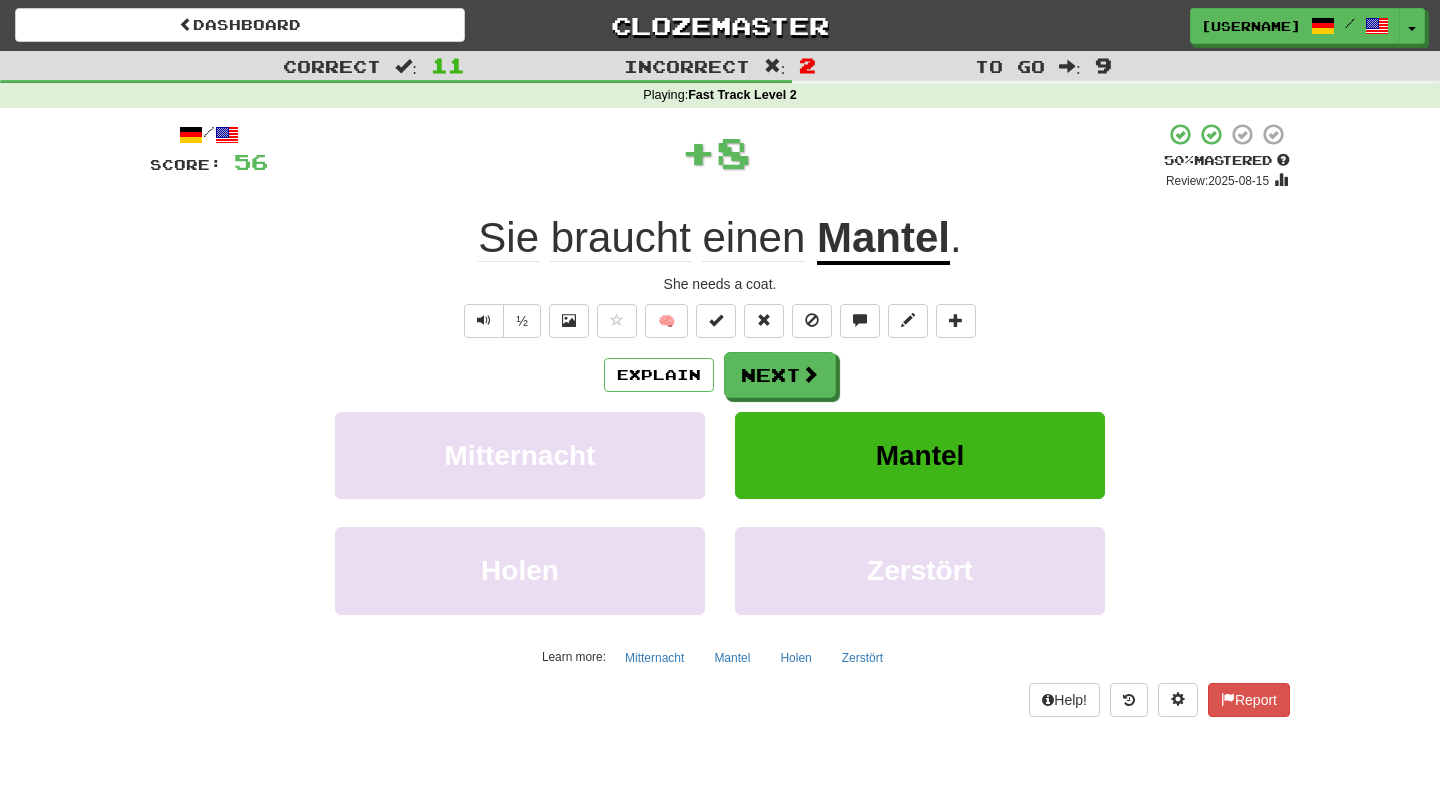click on "Explain Next Mitternacht Mantel Holen Zerstört Learn more: Mitternacht Mantel Holen Zerstört" at bounding box center [720, 512] 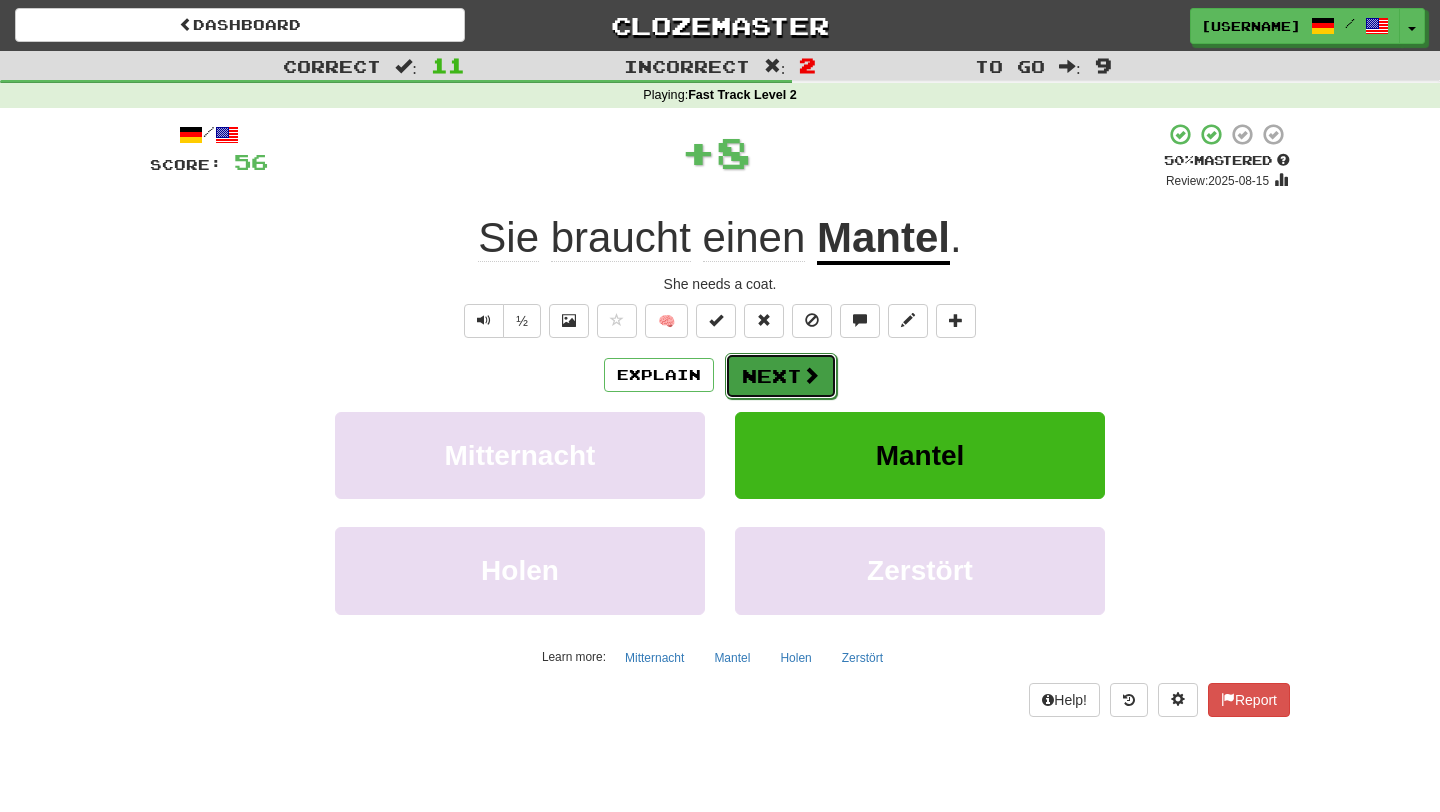 click on "Next" at bounding box center (781, 376) 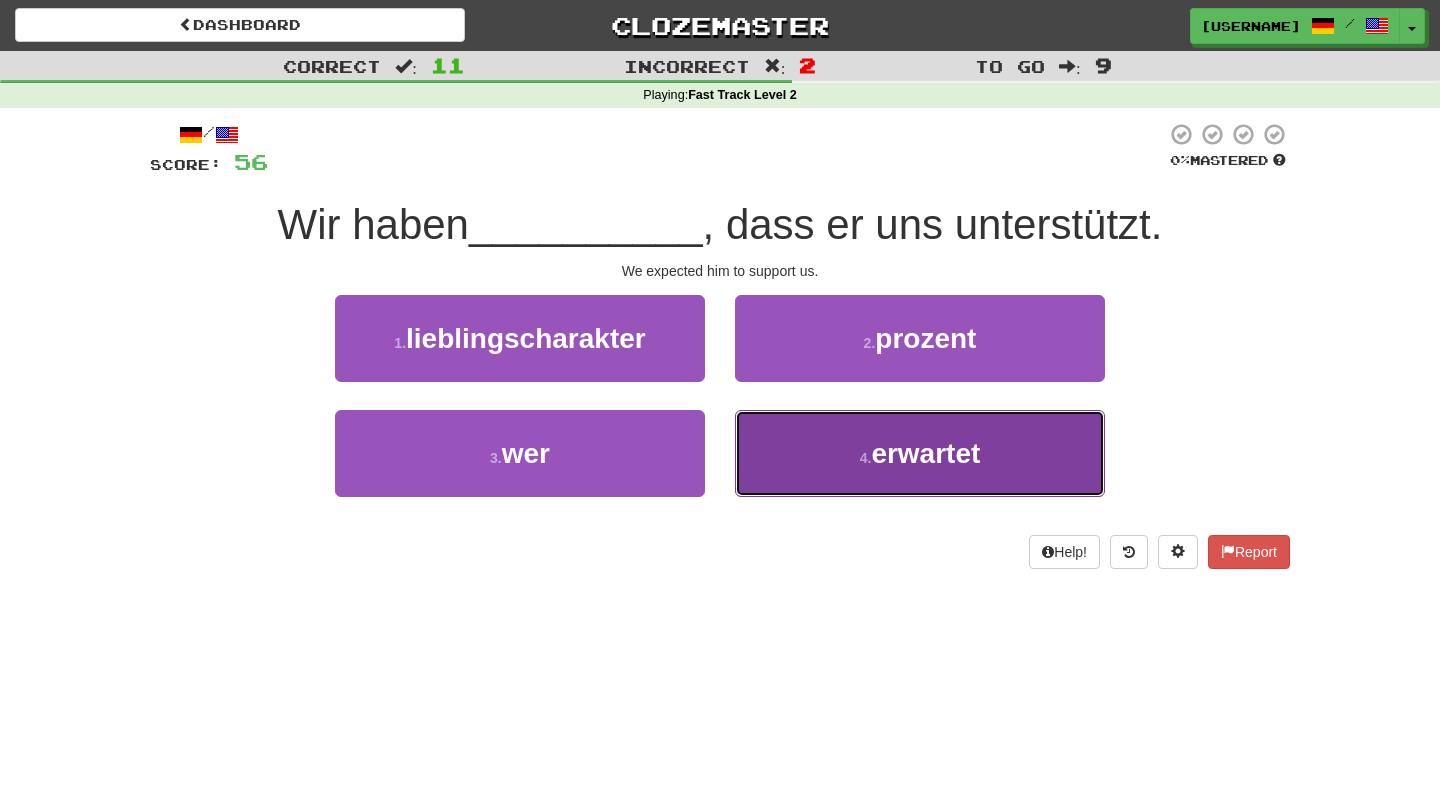 click on "4 .  erwartet" at bounding box center (920, 453) 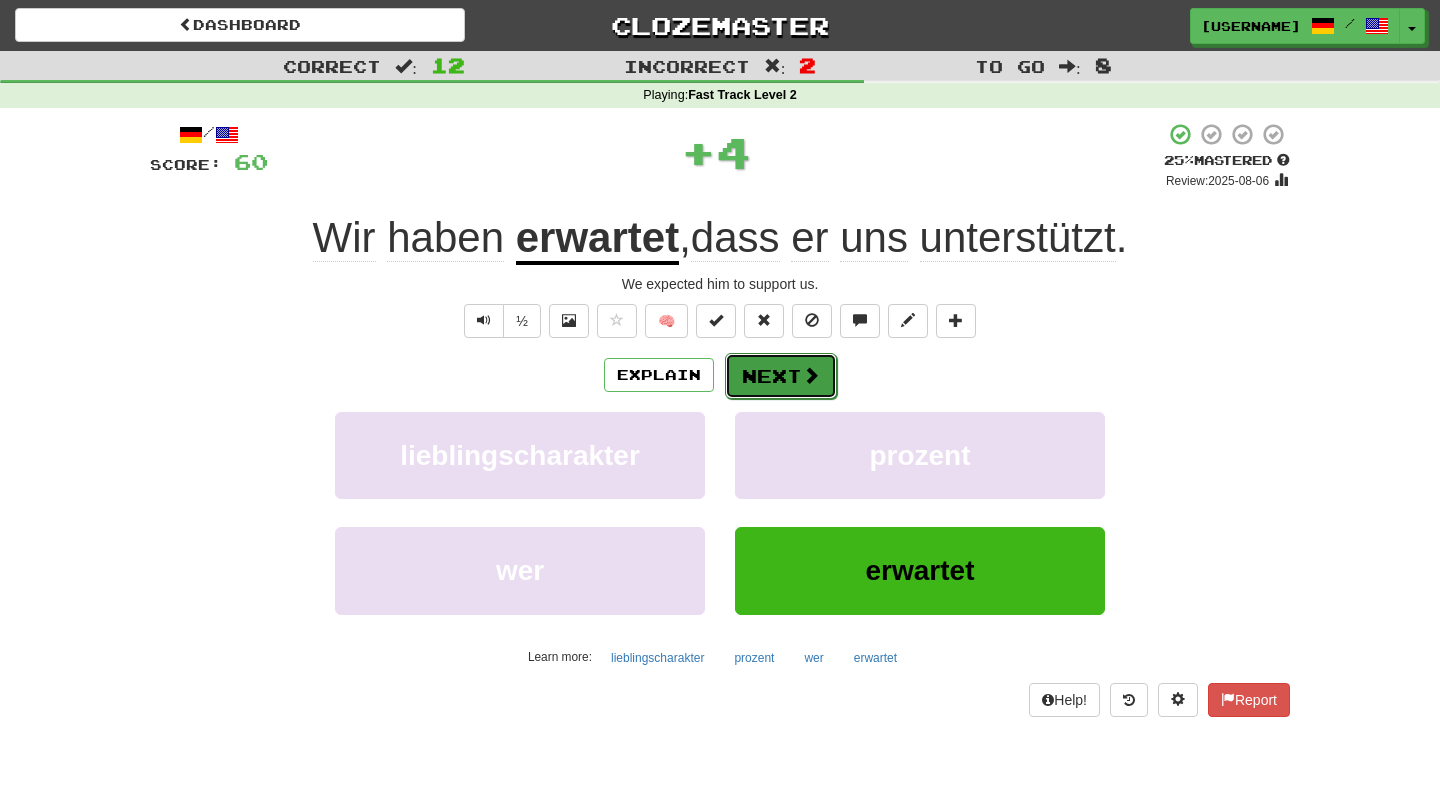 click at bounding box center [811, 375] 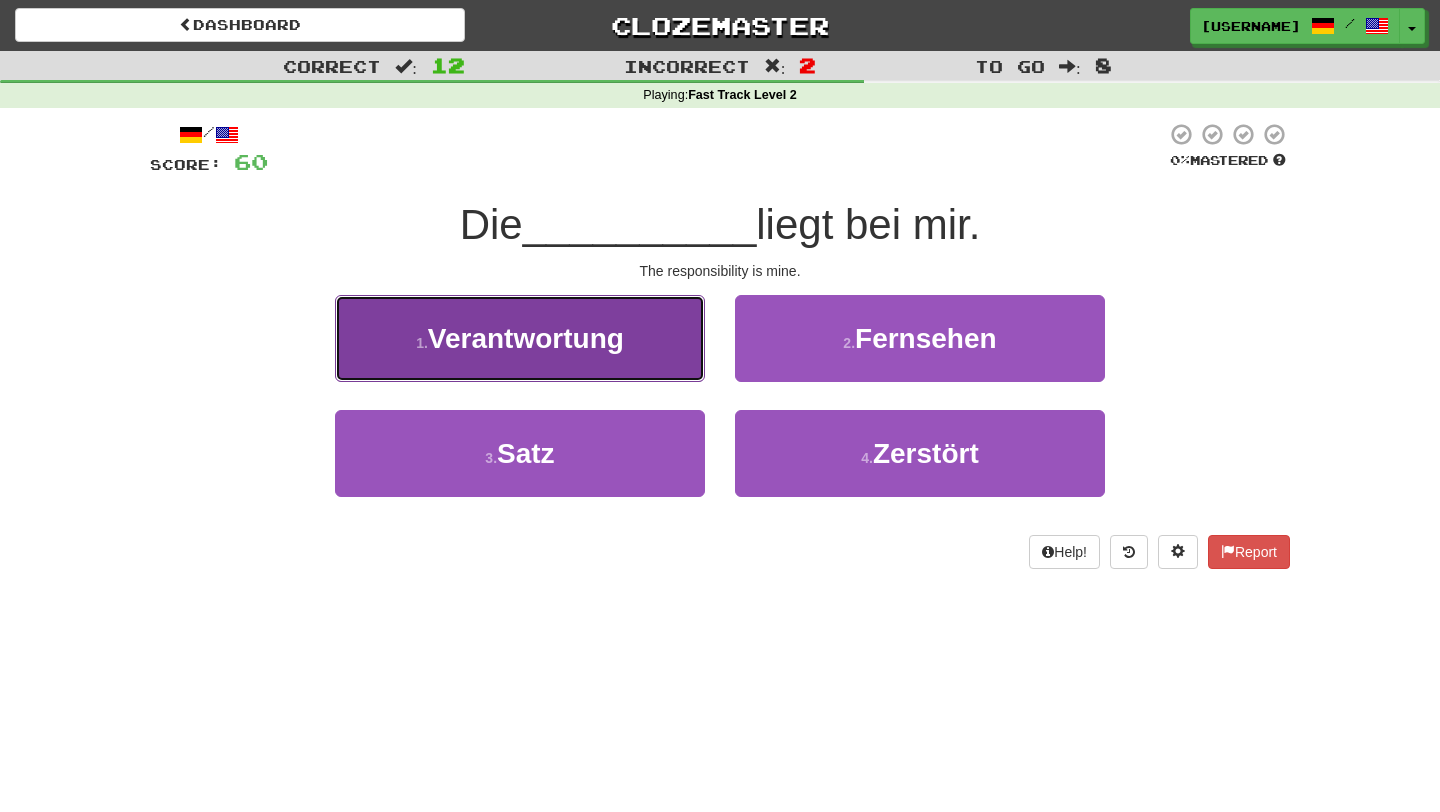 click on "1 .  Verantwortung" at bounding box center [520, 338] 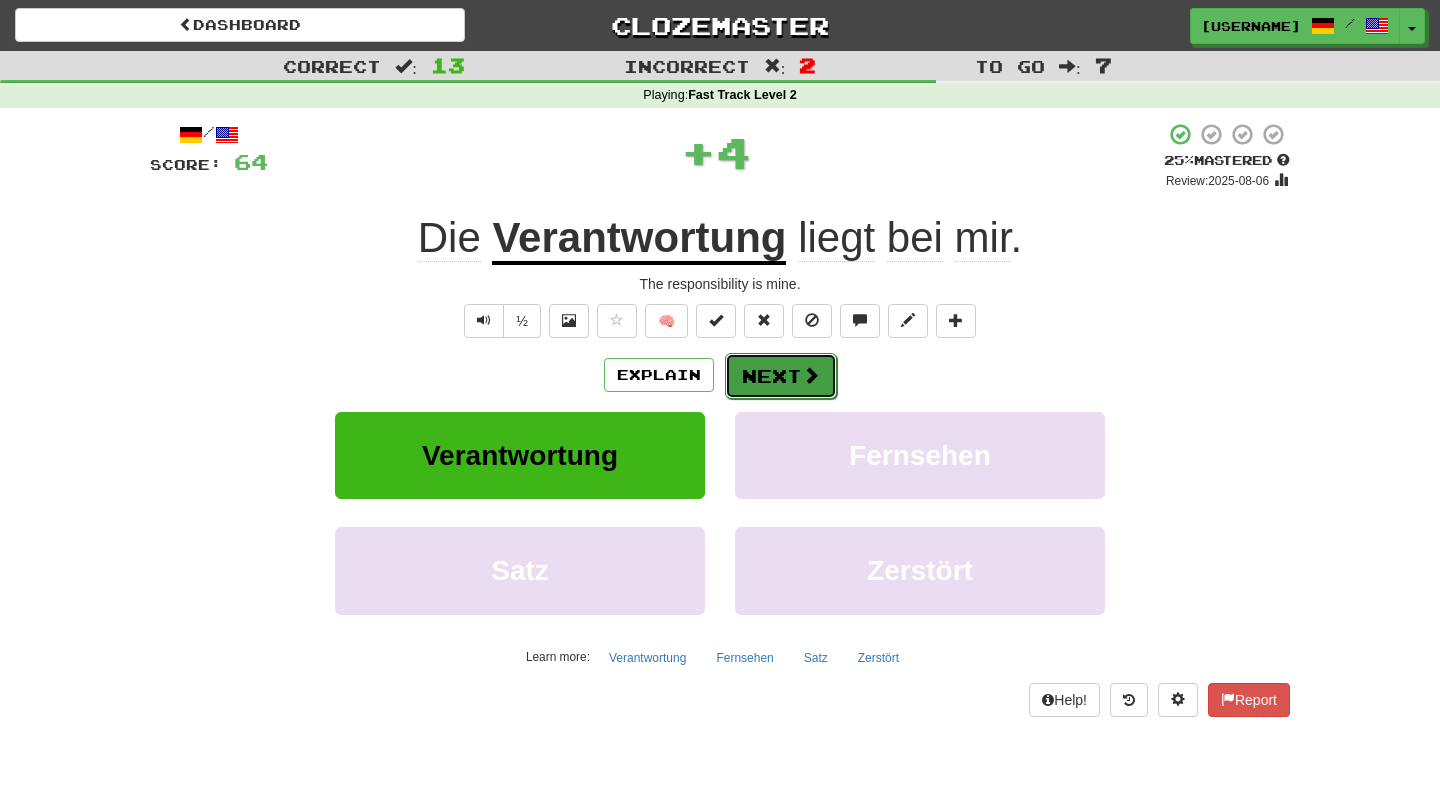 click on "Next" at bounding box center [781, 376] 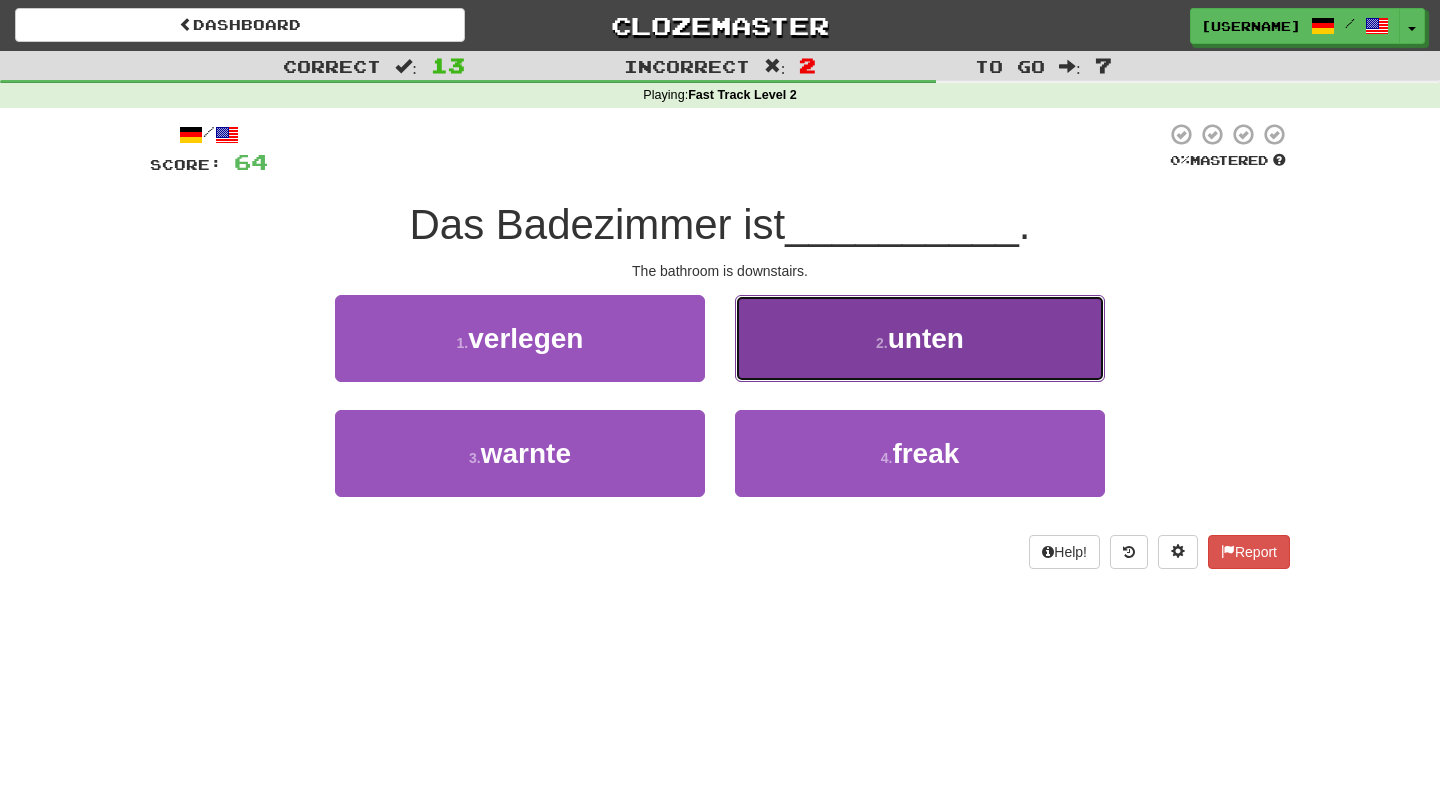 click on "2 .  unten" at bounding box center (920, 338) 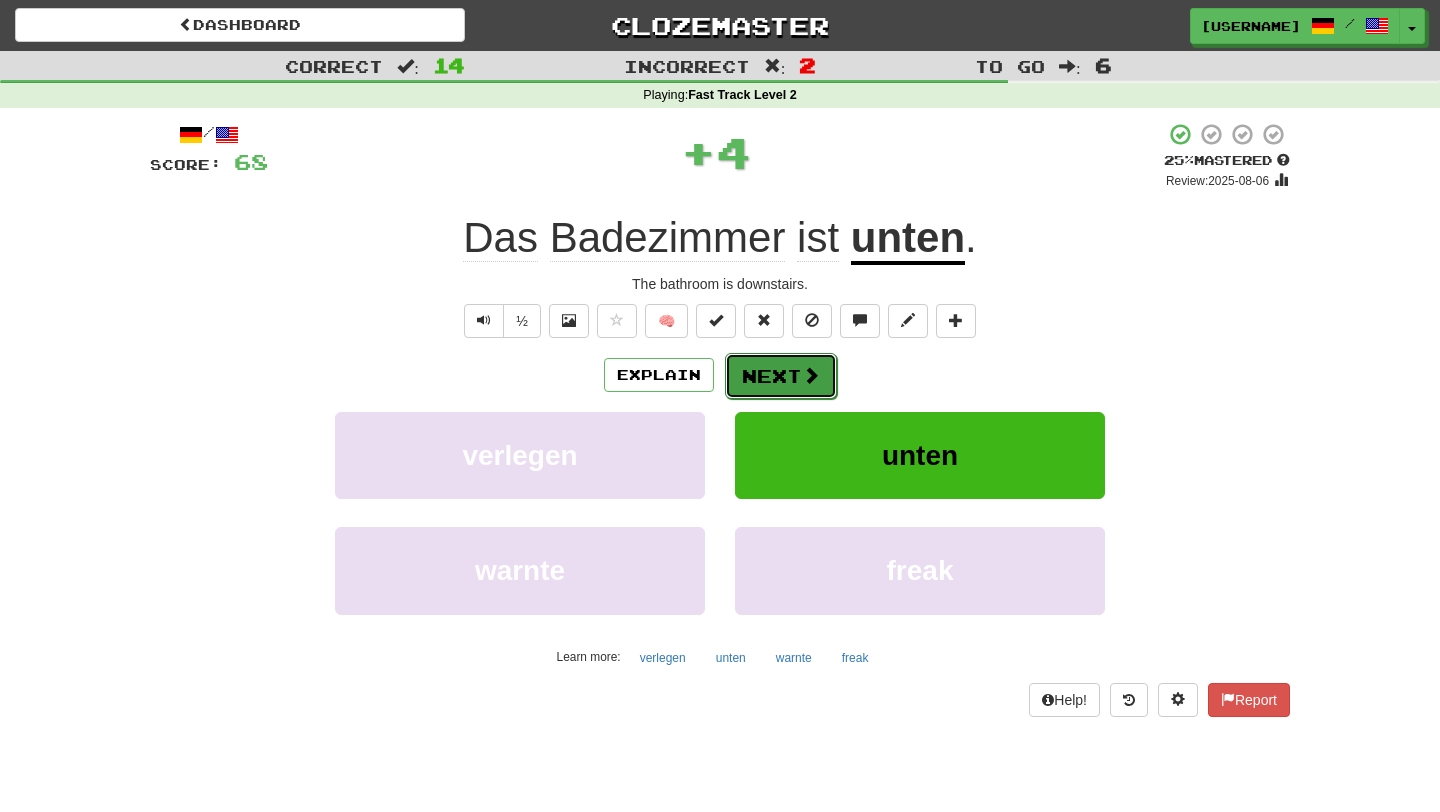 click on "Next" at bounding box center [781, 376] 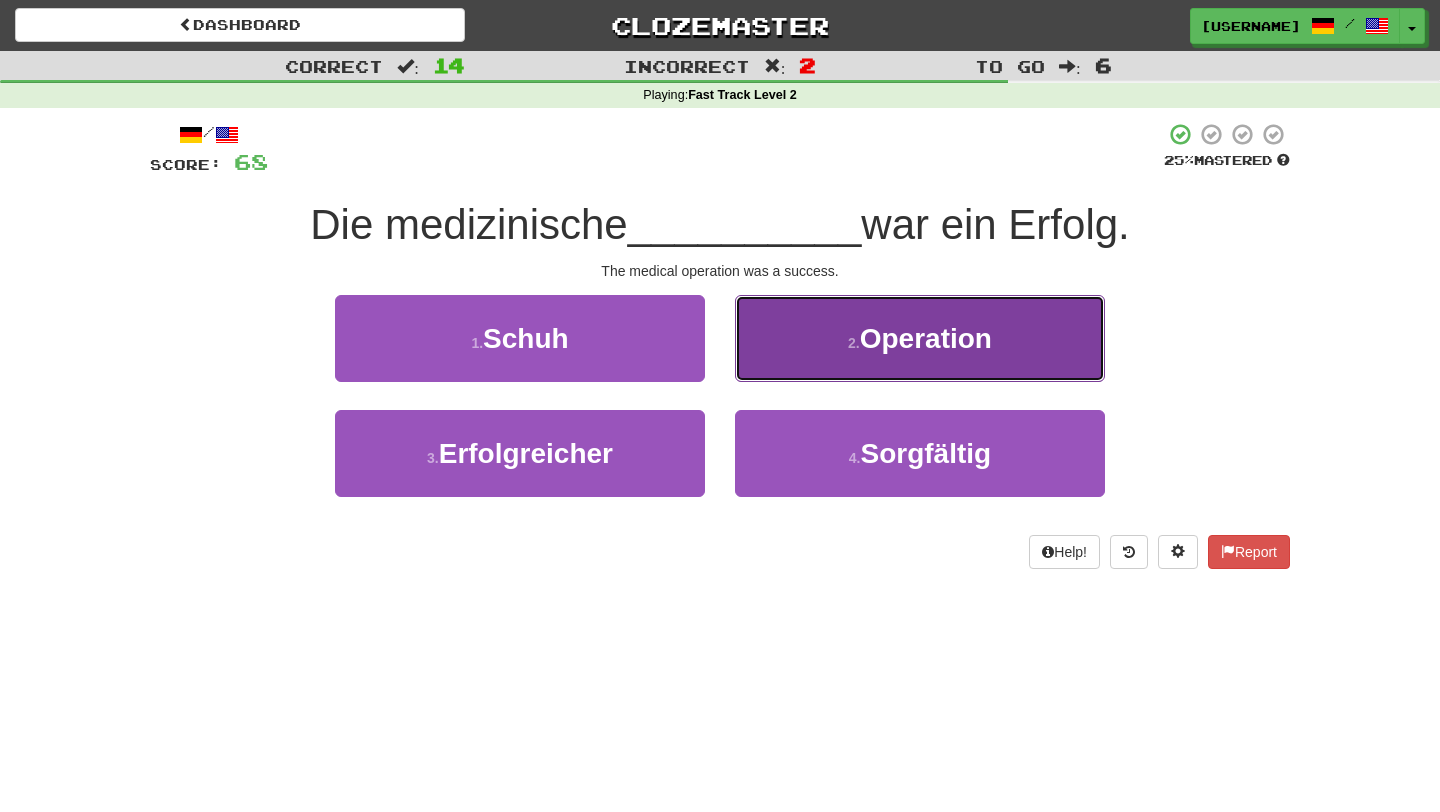 click on "2 .  Operation" at bounding box center (920, 338) 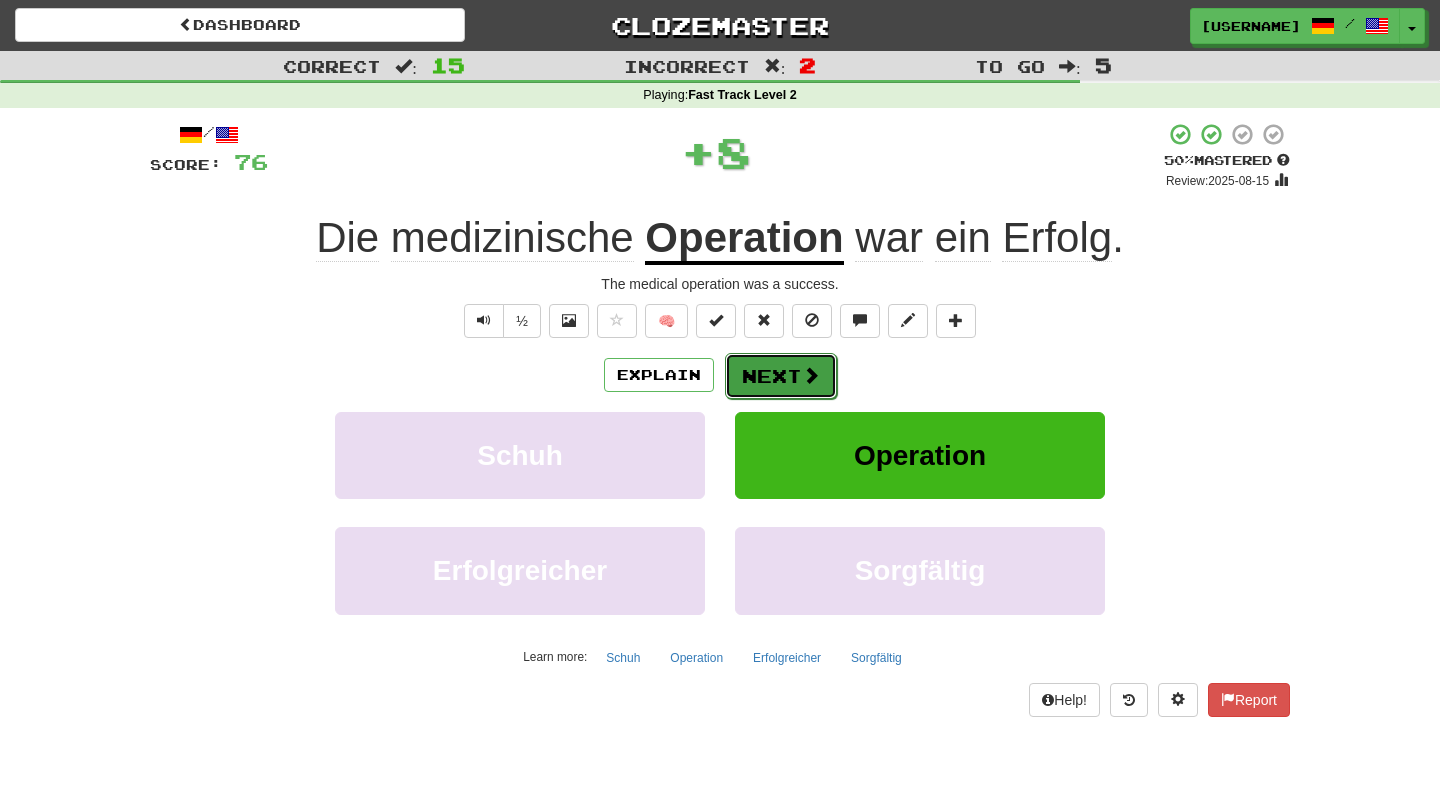 click on "Next" at bounding box center [781, 376] 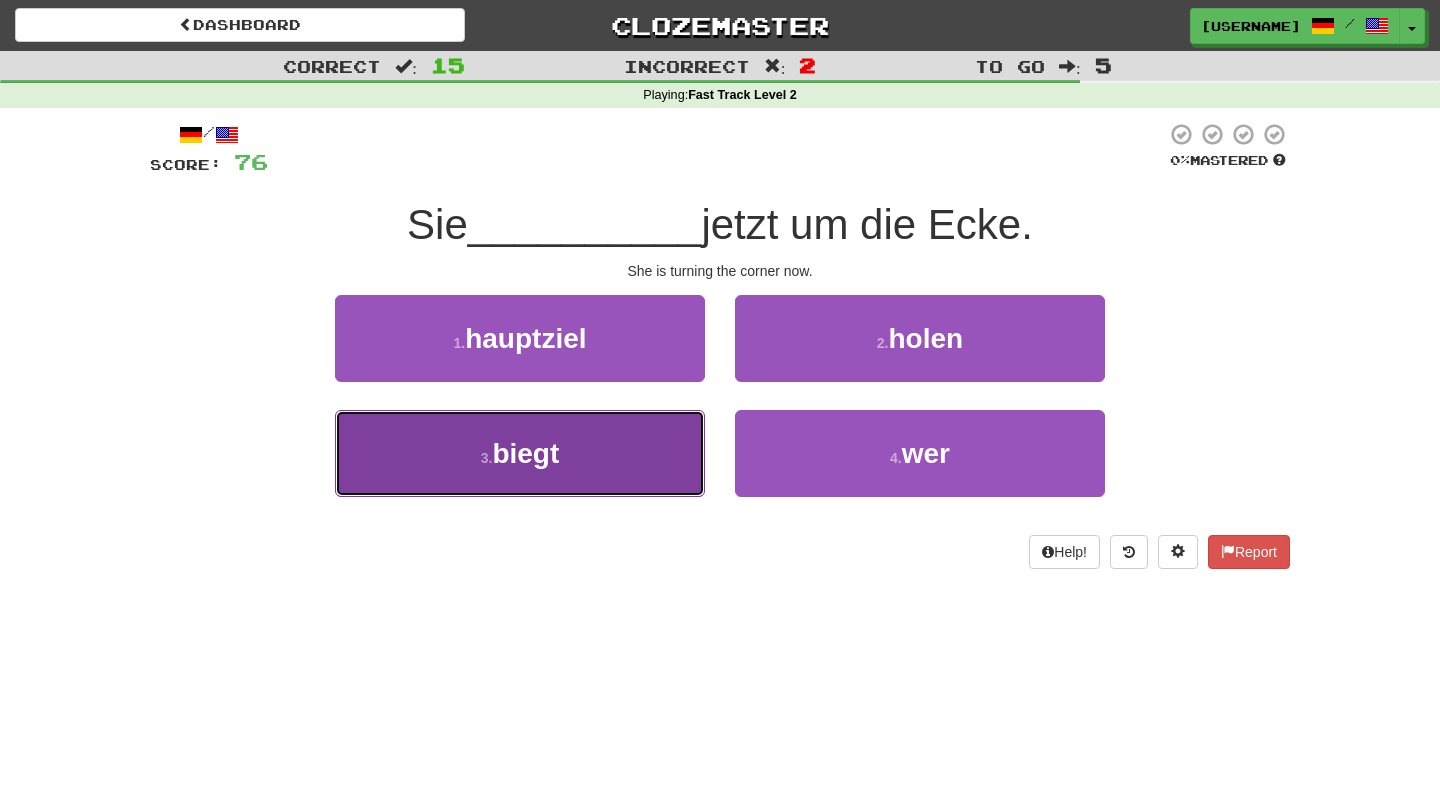 click on "3 .  biegt" at bounding box center [520, 453] 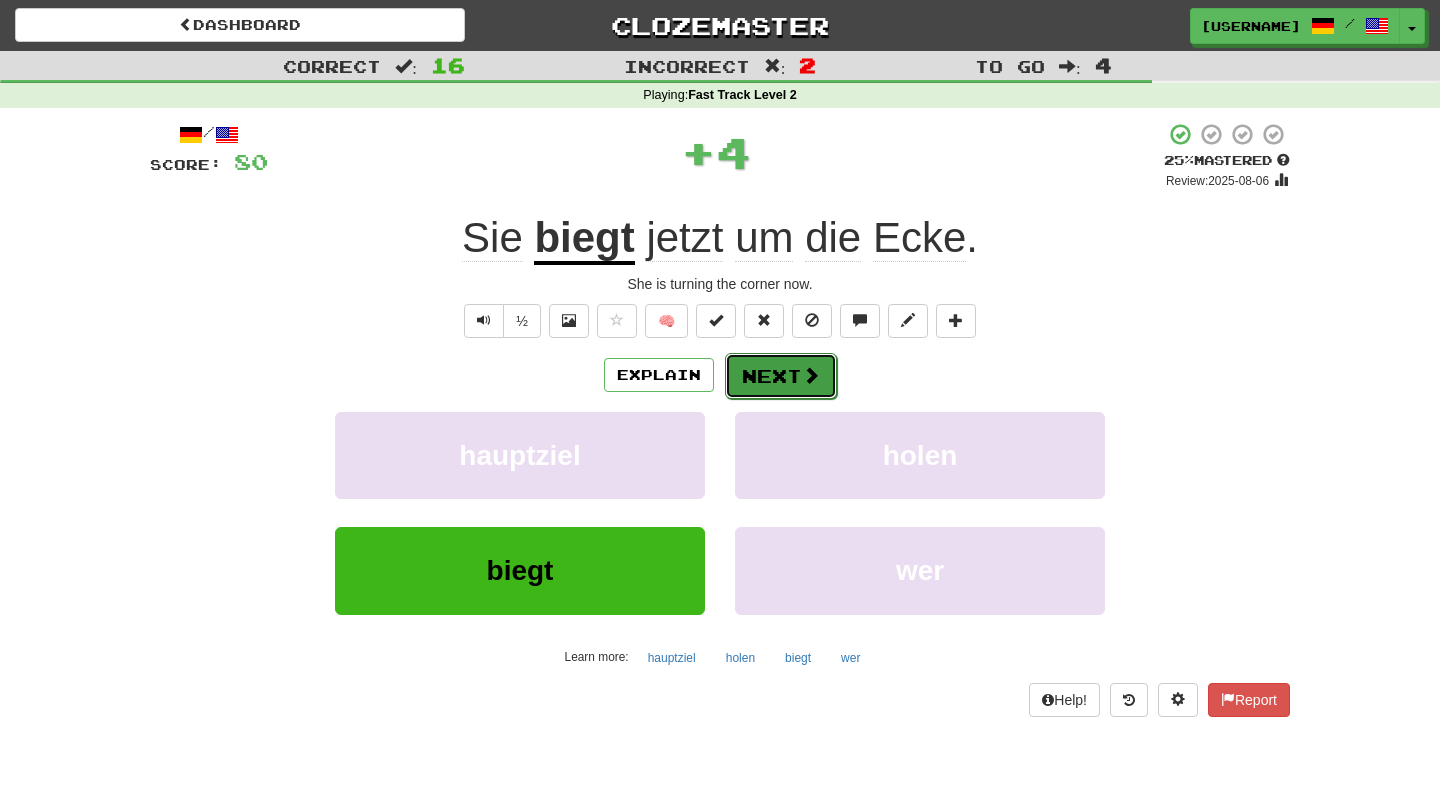 click on "Next" at bounding box center (781, 376) 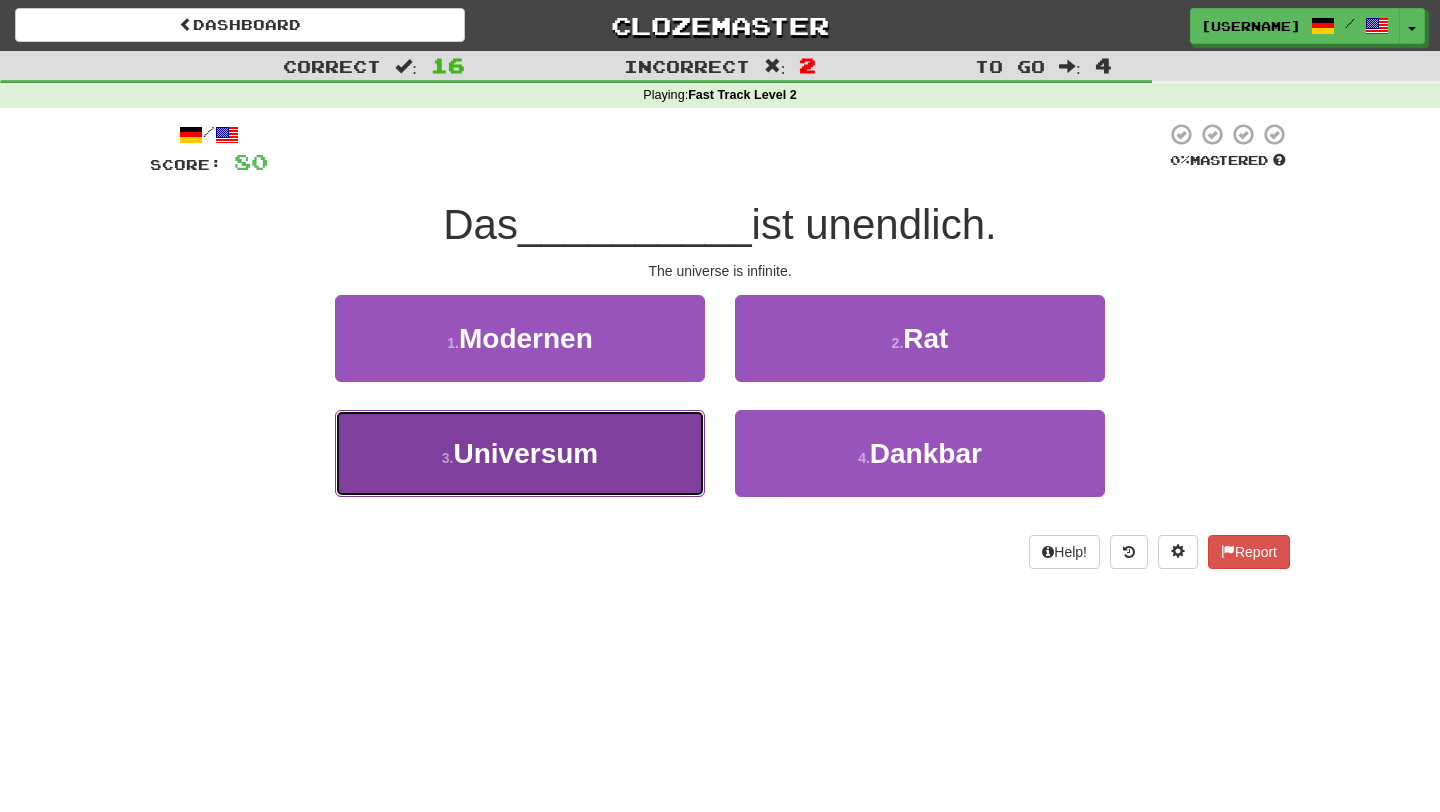 click on "3 .  Universum" at bounding box center (520, 453) 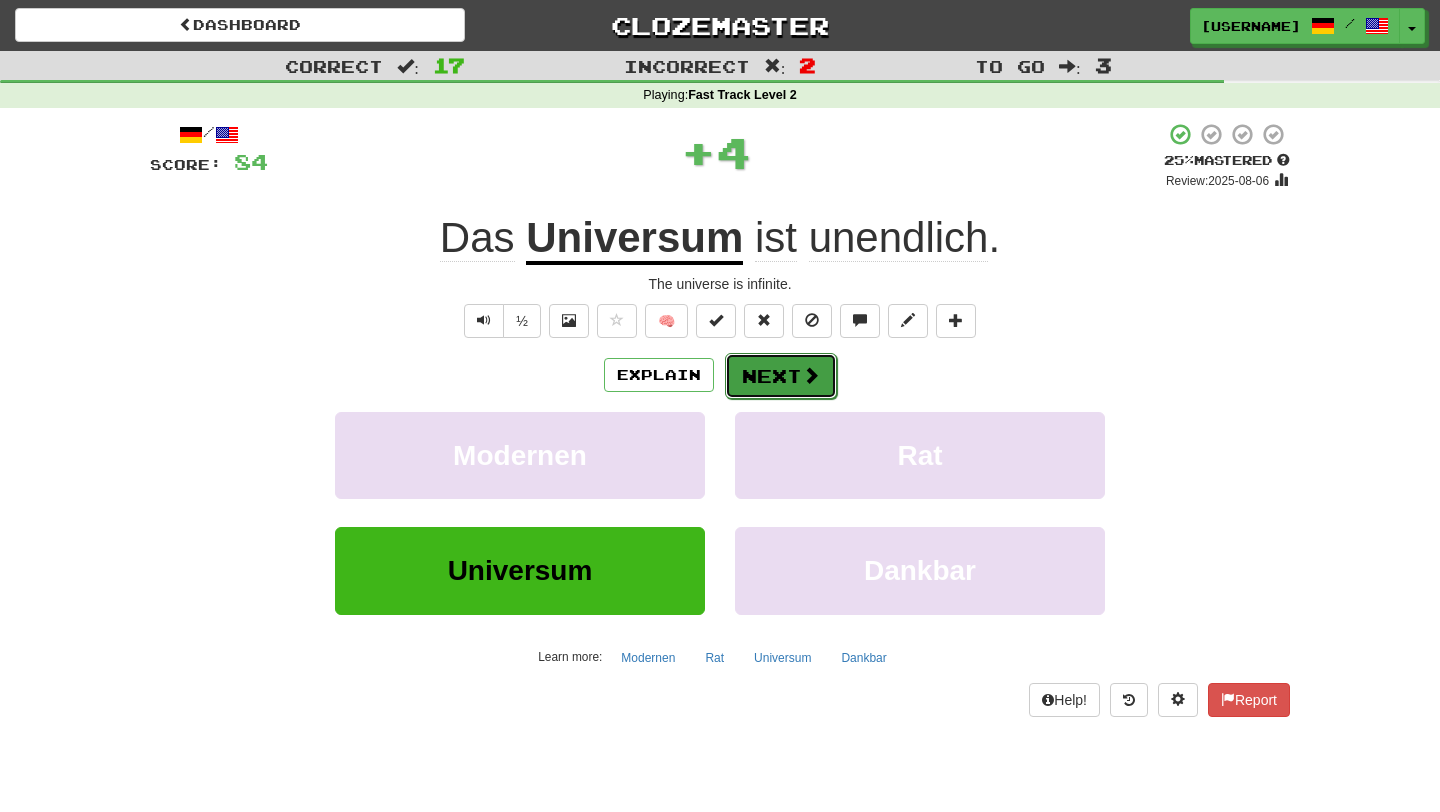 click on "Next" at bounding box center [781, 376] 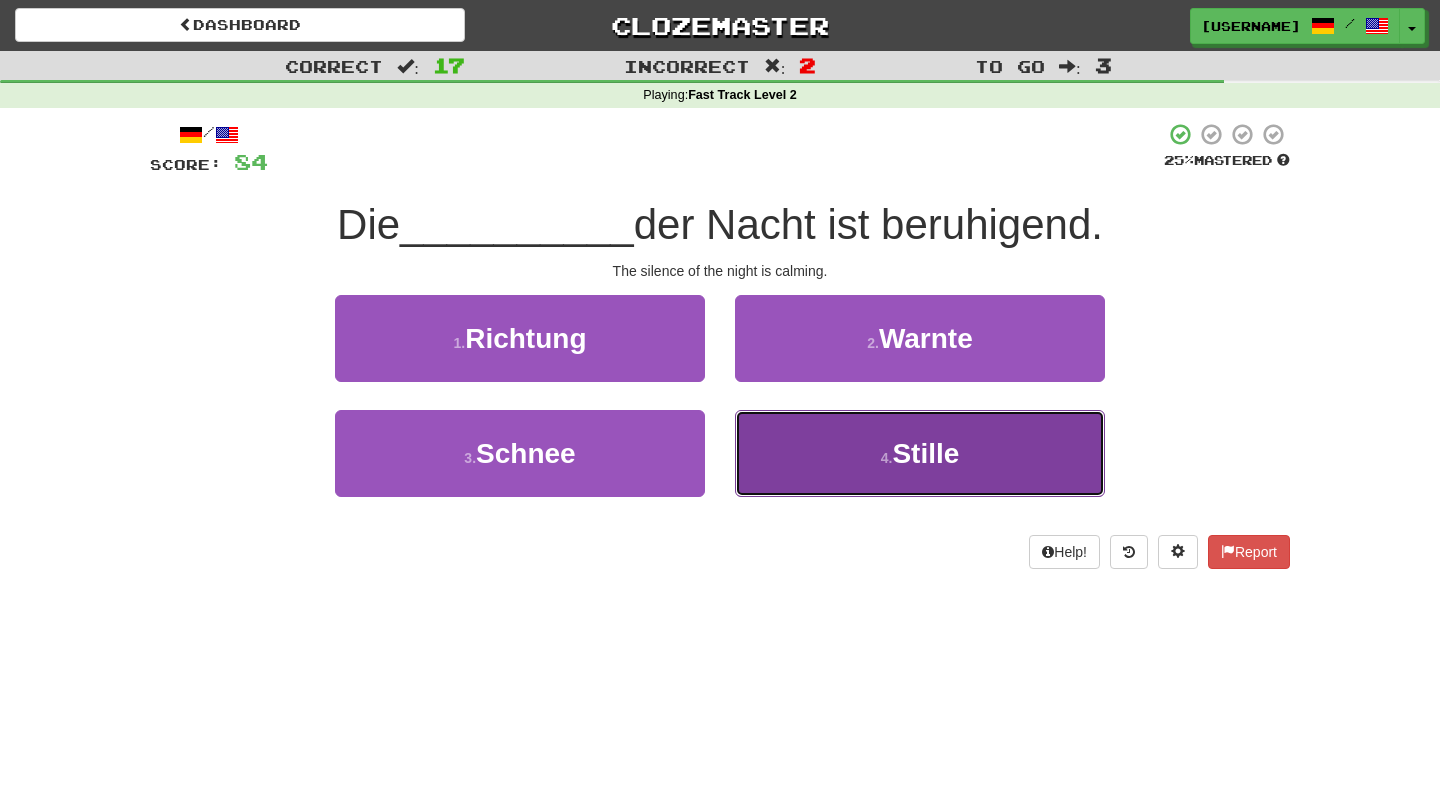 click on "4 .  Stille" at bounding box center [920, 453] 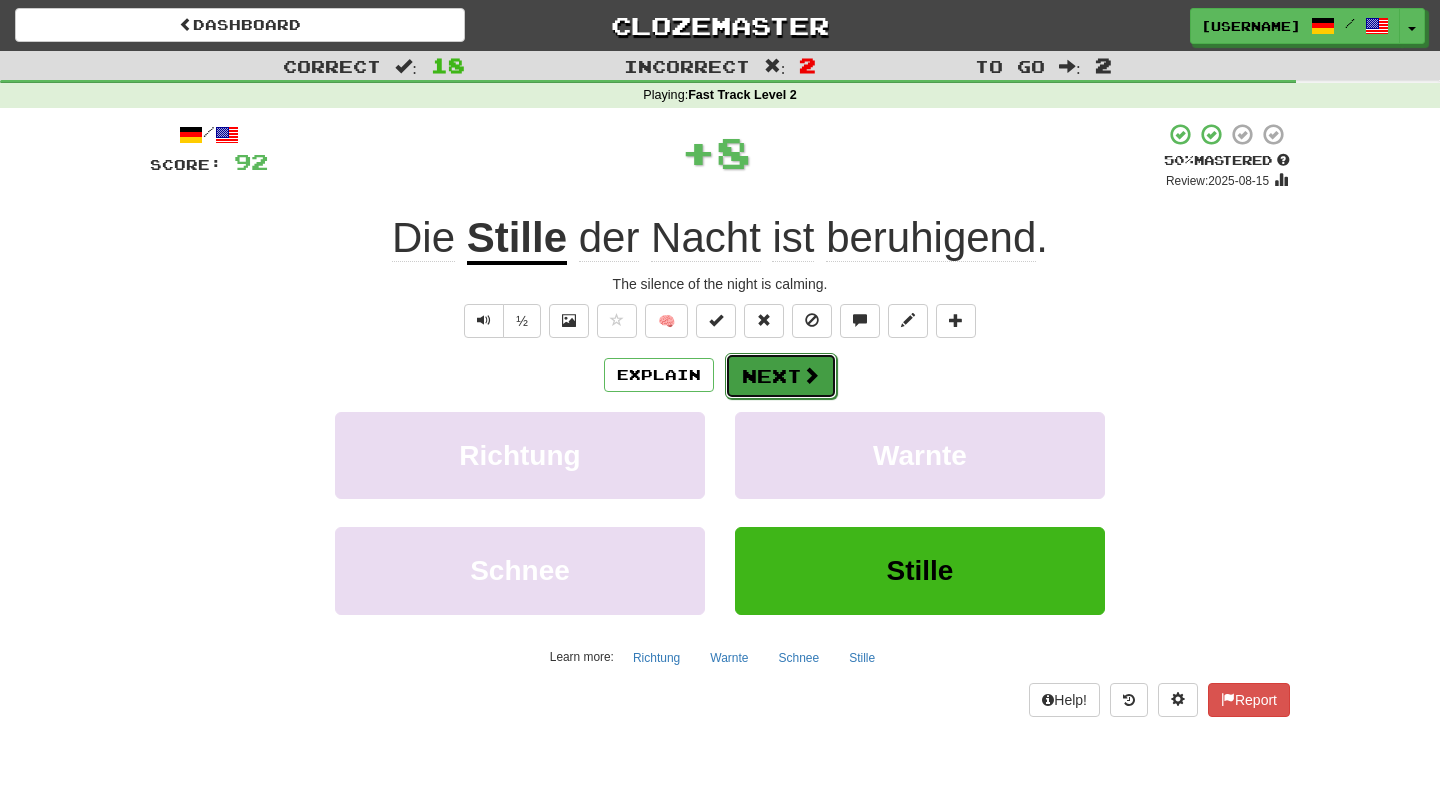 click on "Next" at bounding box center (781, 376) 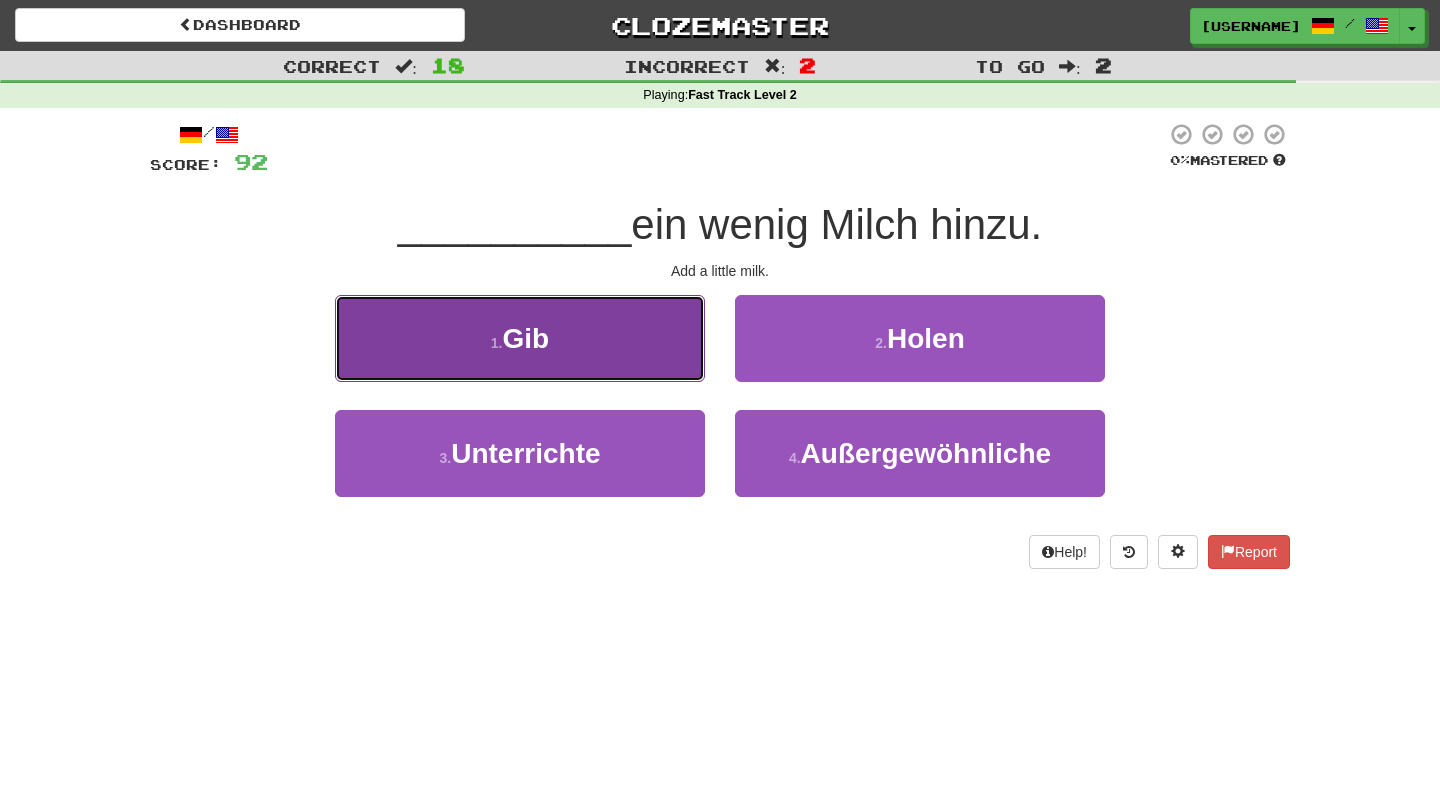 click on "1 .  Gib" at bounding box center [520, 338] 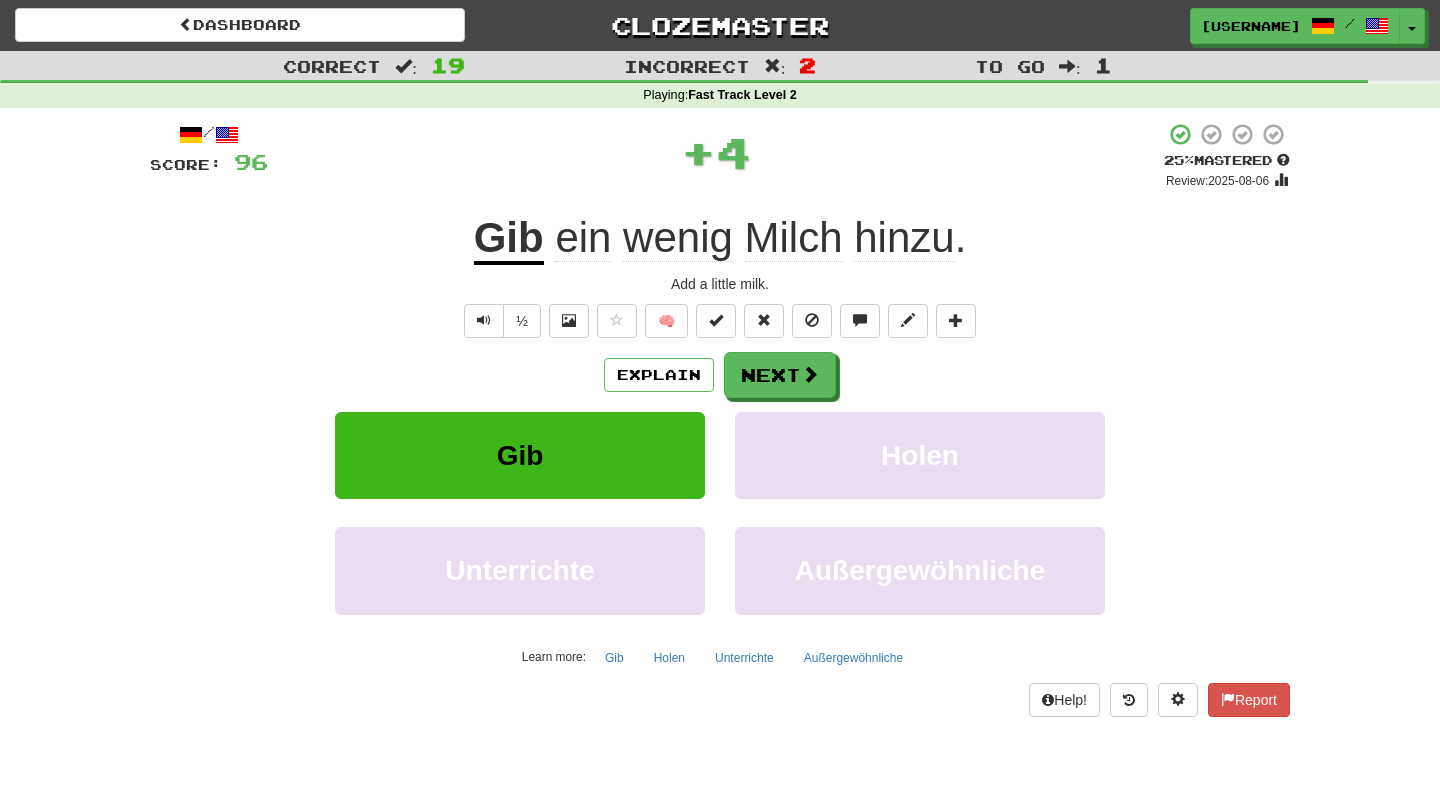 click on "Explain Next" at bounding box center [720, 375] 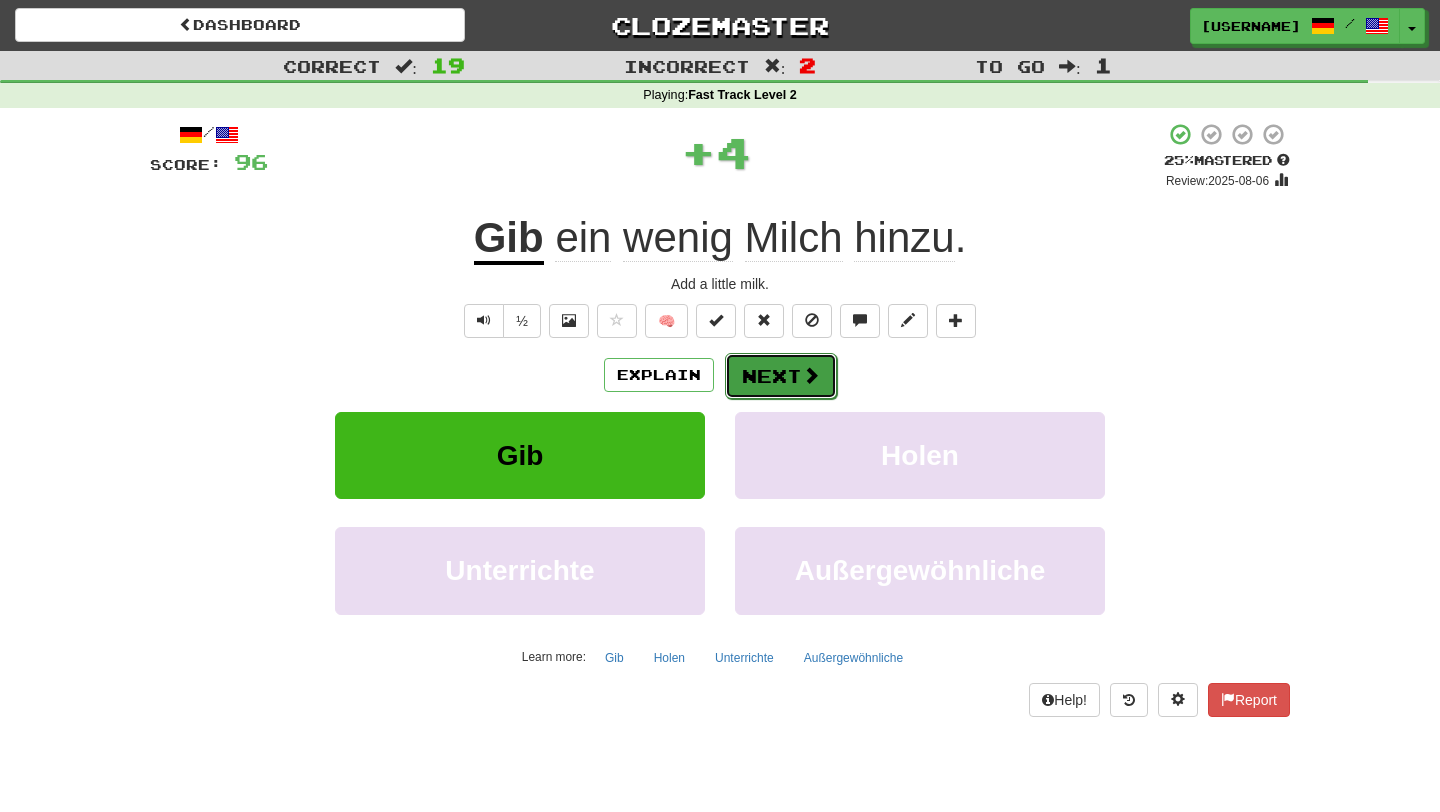 click on "Next" at bounding box center (781, 376) 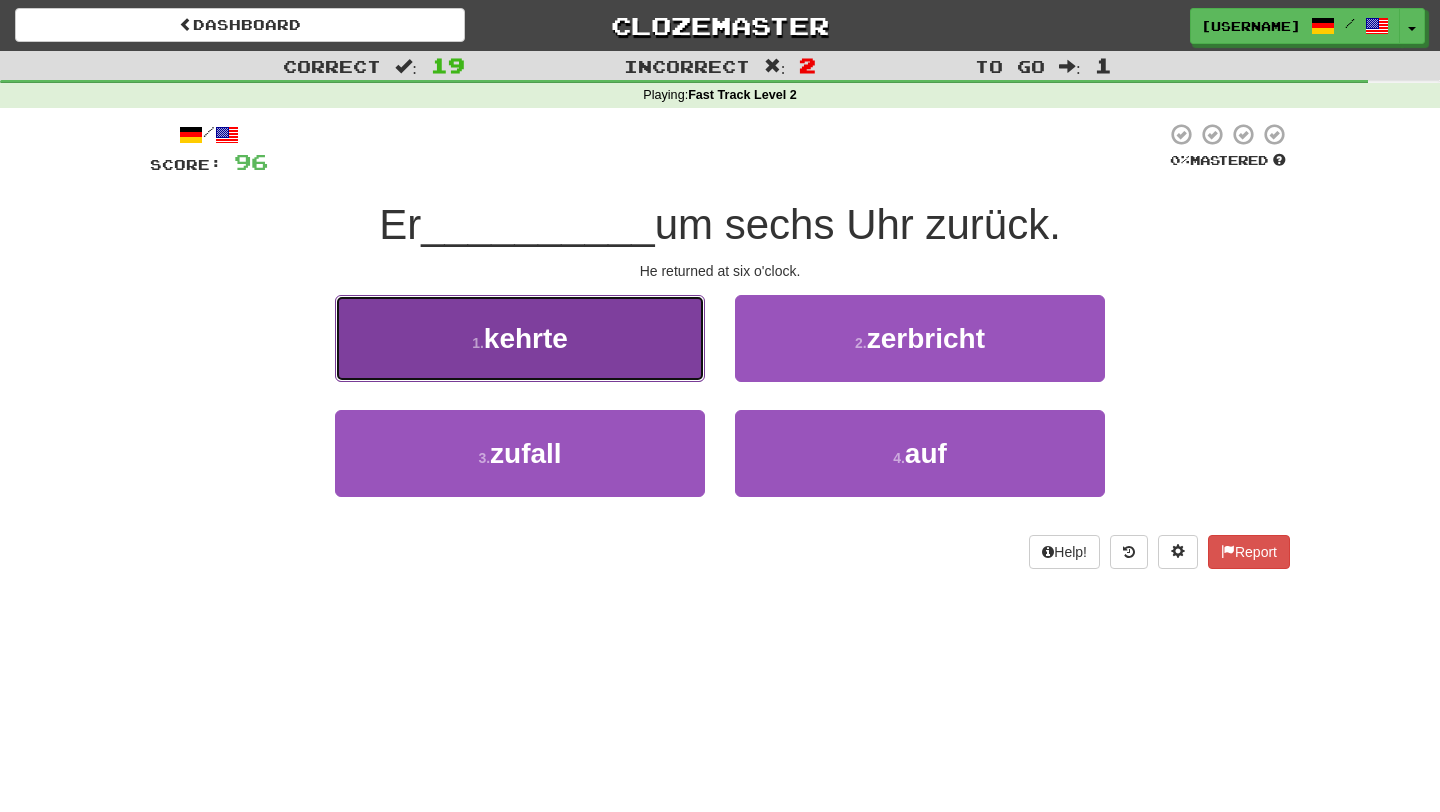 click on "1 .  kehrte" at bounding box center (520, 338) 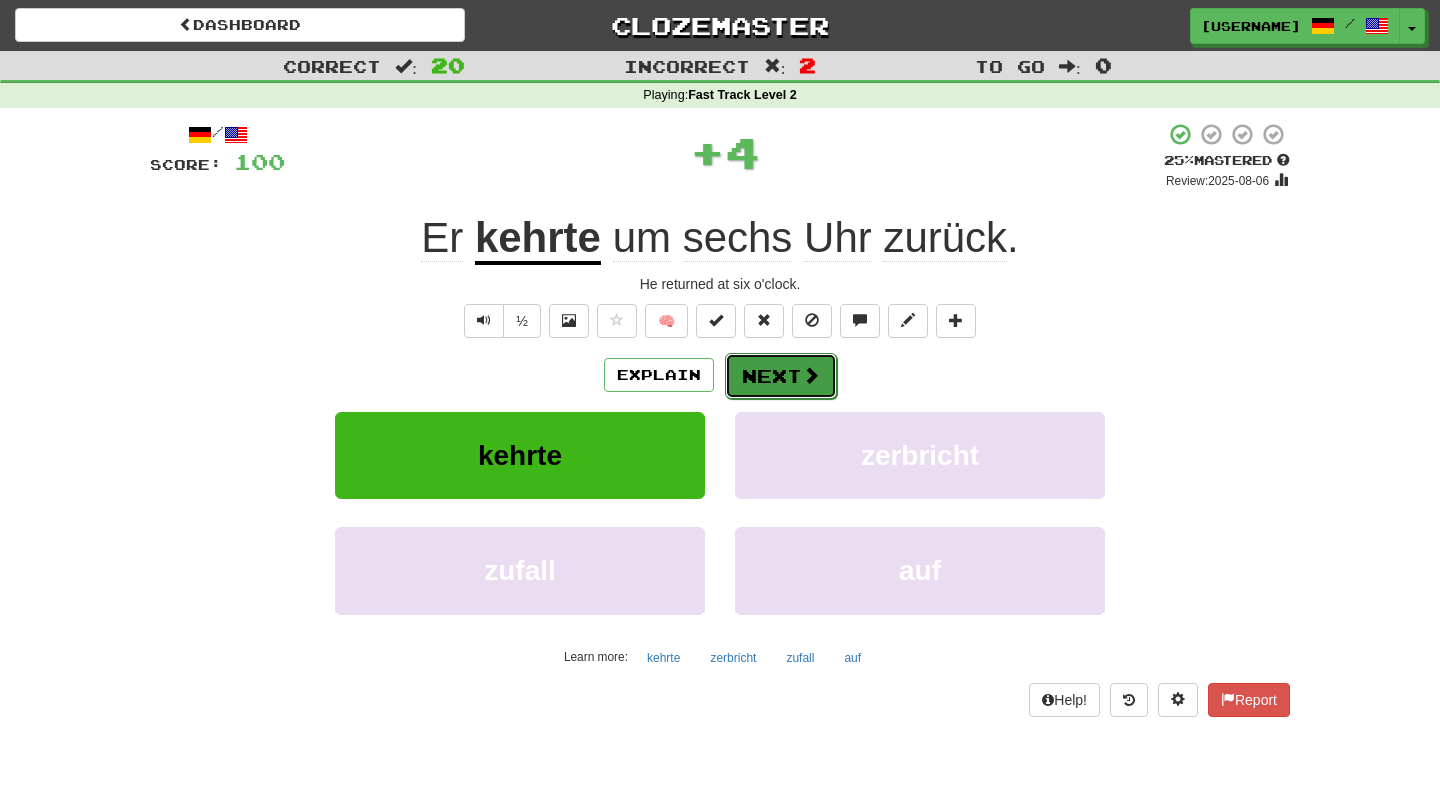 click on "Next" at bounding box center (781, 376) 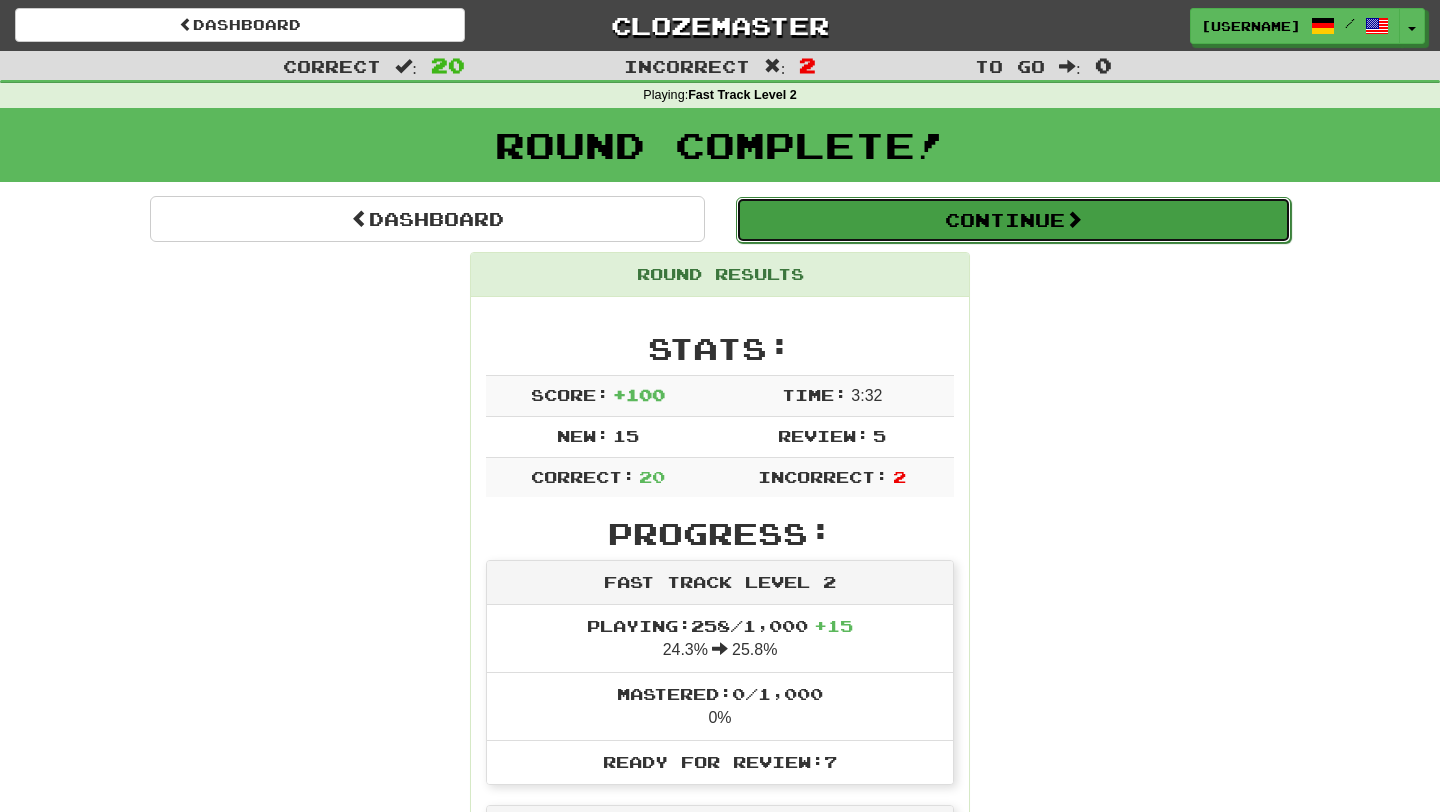 click on "Continue" at bounding box center [1013, 220] 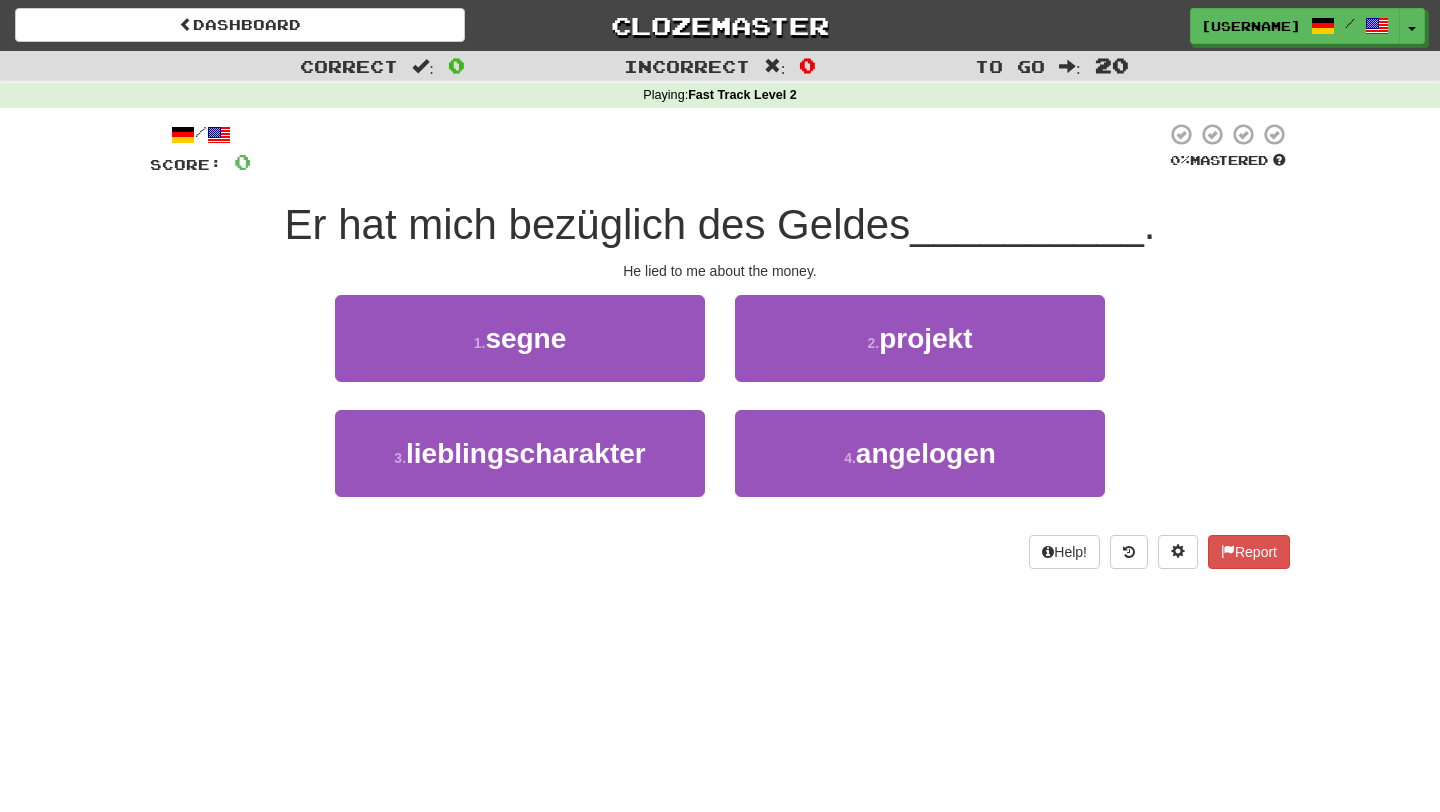 click on "Er hat mich bezüglich des Geldes" at bounding box center [598, 224] 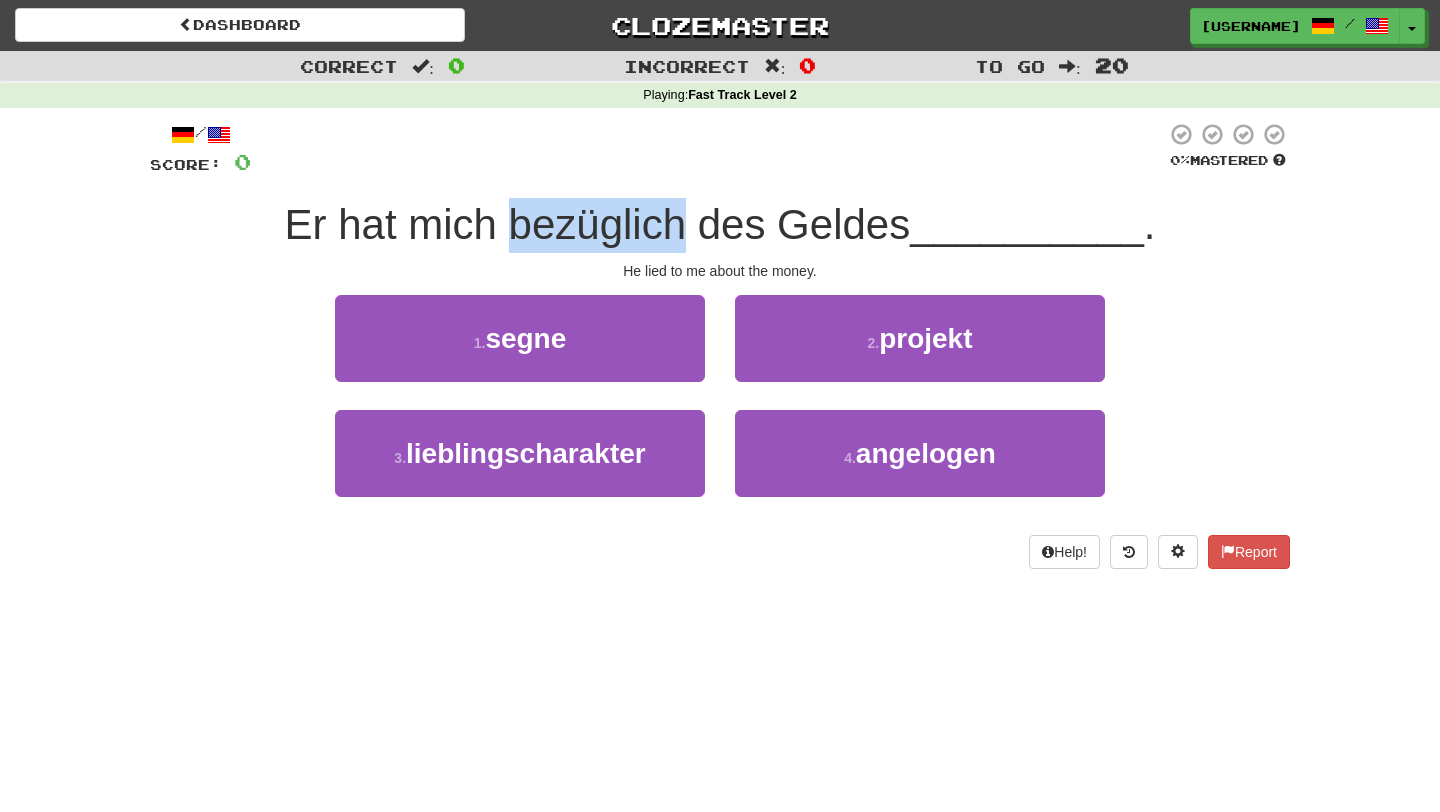 click on "Er hat mich bezüglich des Geldes" at bounding box center (598, 224) 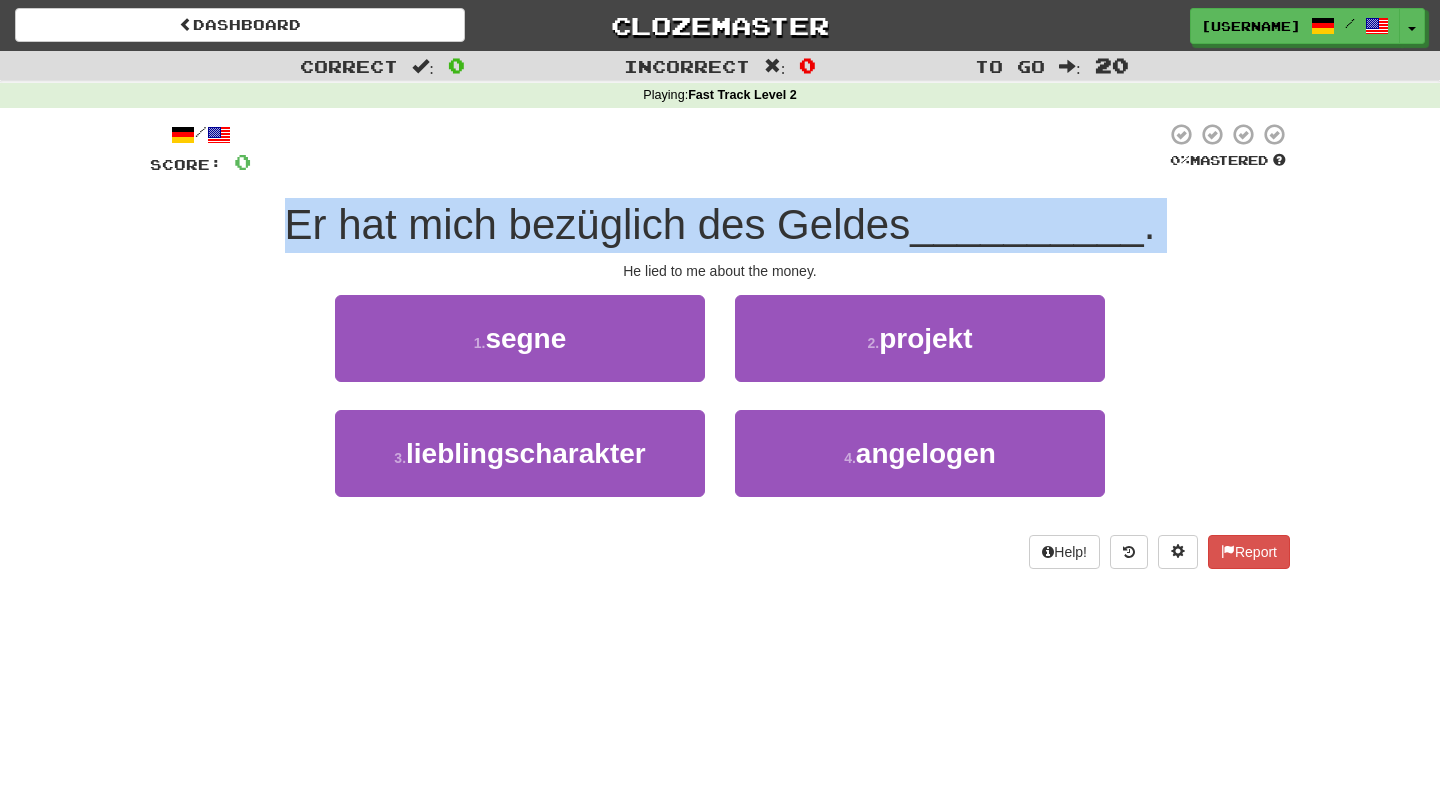 click on "Er hat mich bezüglich des Geldes" at bounding box center [598, 224] 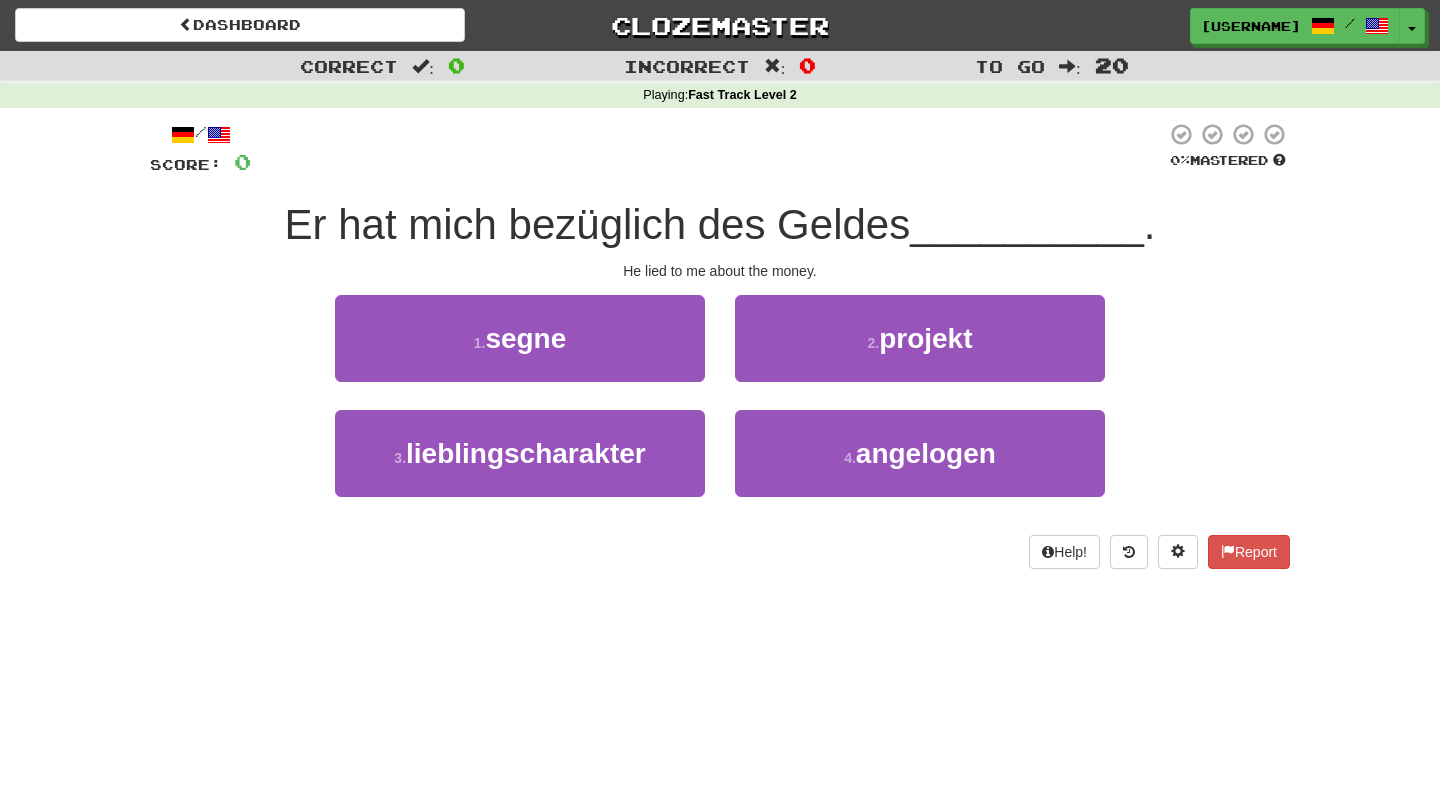 click on "Er hat mich bezüglich des Geldes" at bounding box center [598, 224] 